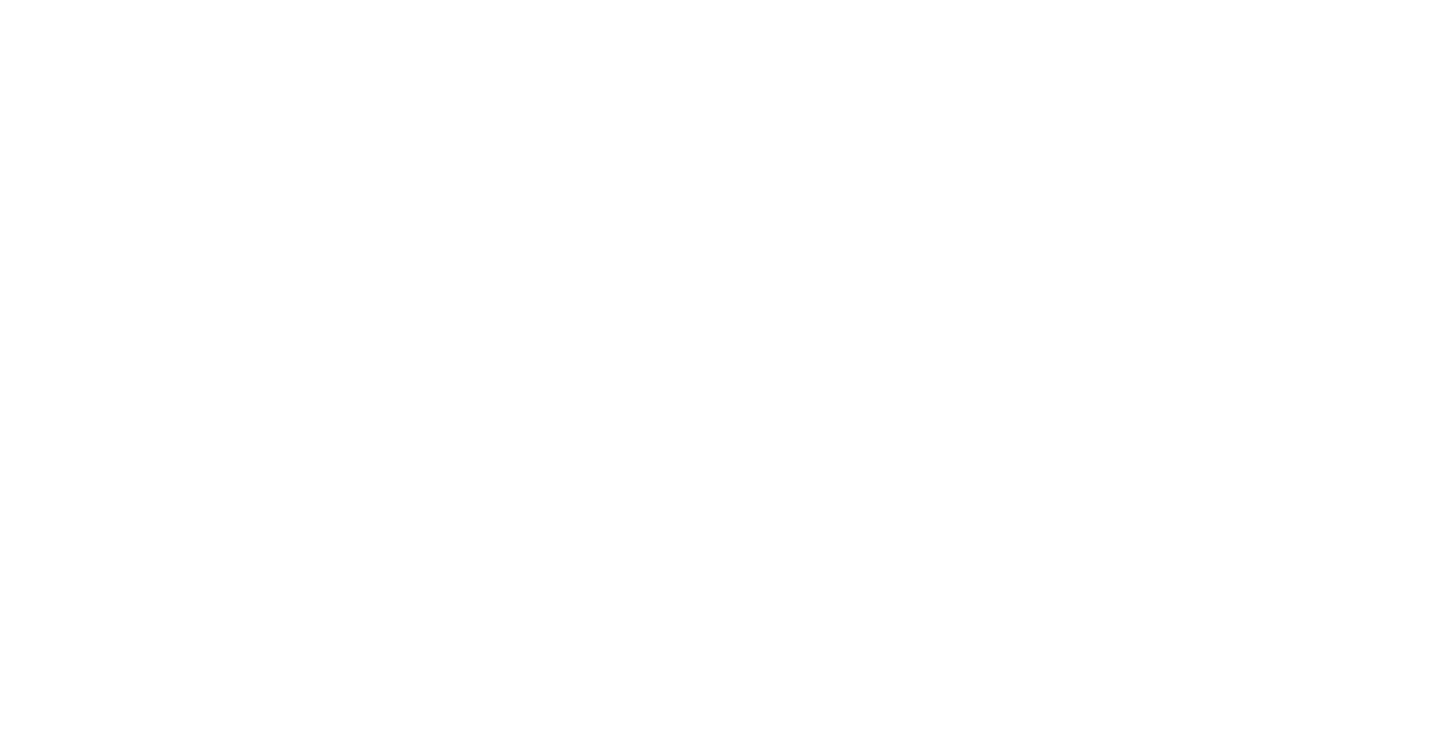 scroll, scrollTop: 0, scrollLeft: 0, axis: both 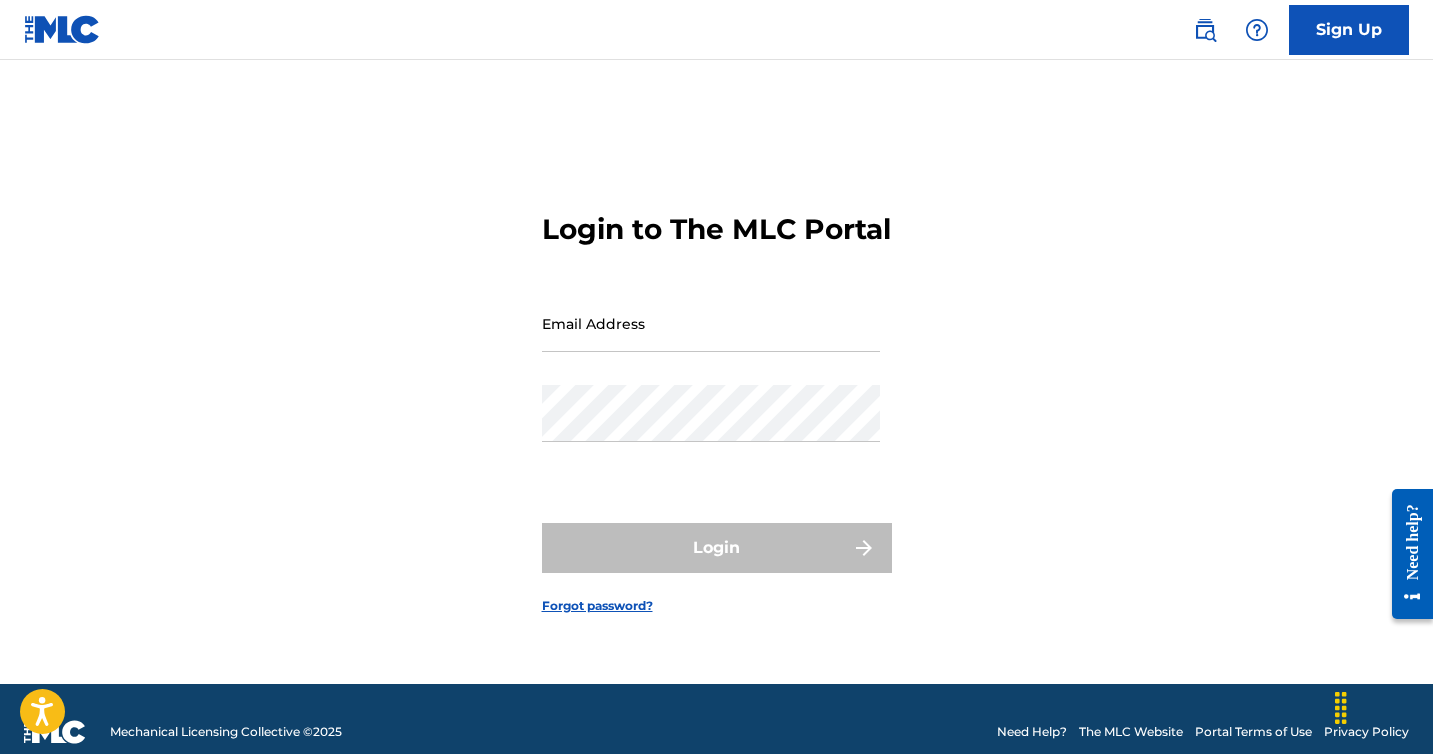 click on "Login to The MLC Portal Email Address Password Login Forgot password?" at bounding box center [717, 397] 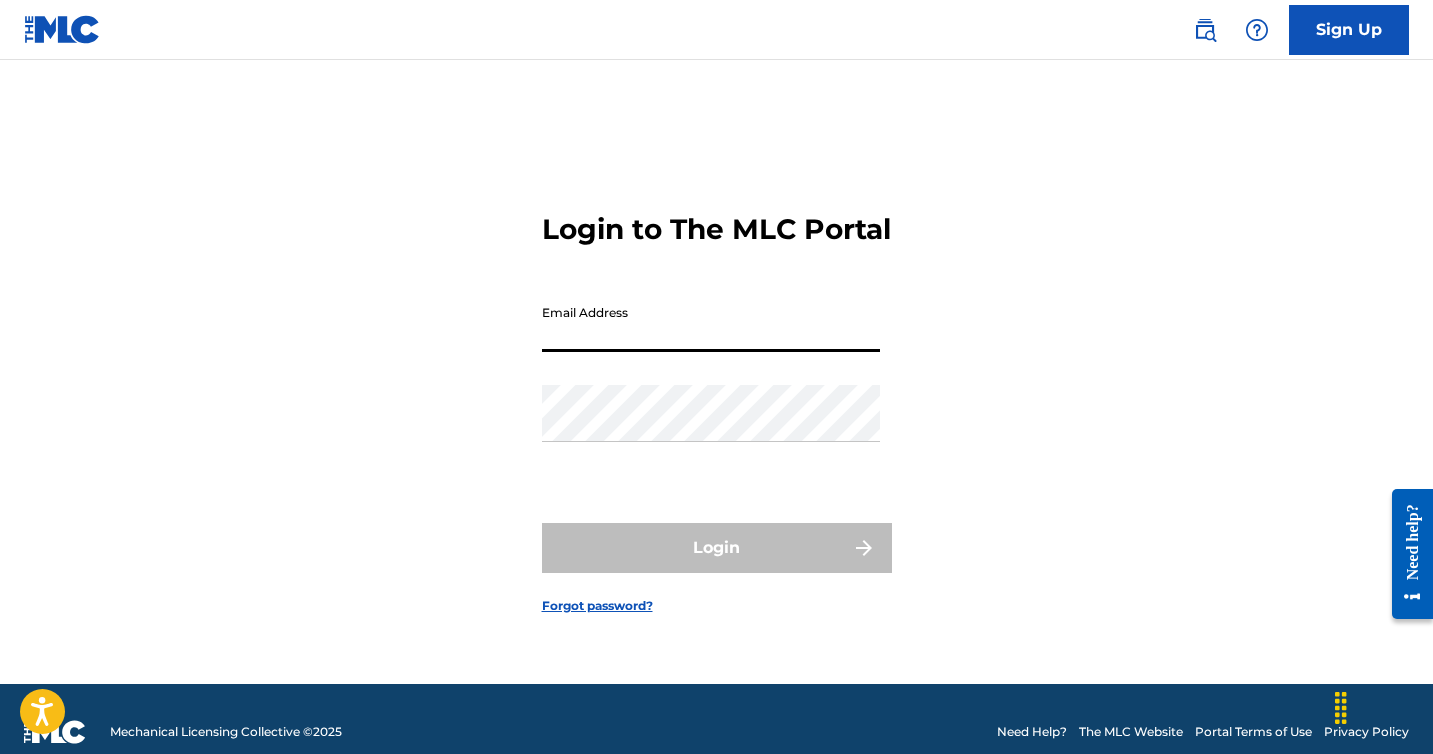 type on "drexthisiscold@example.com" 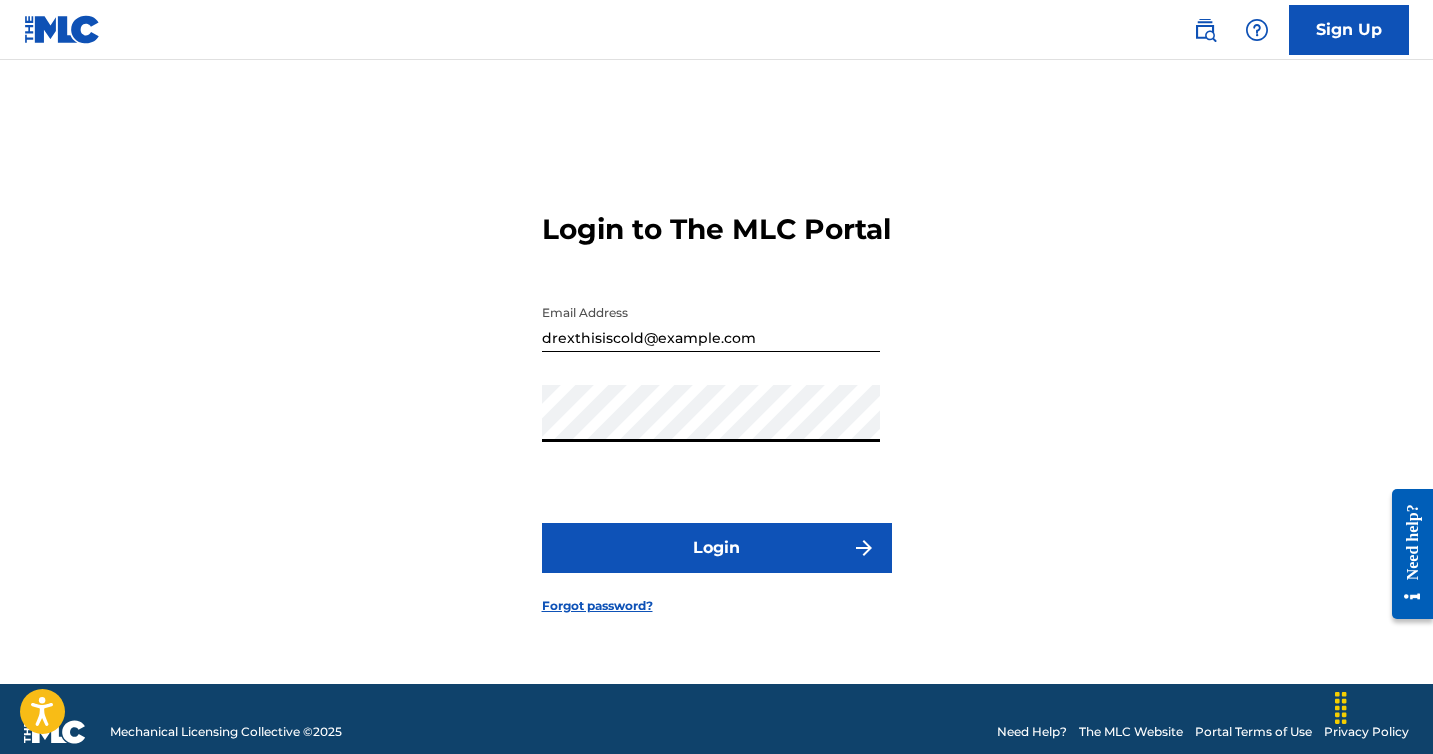 click on "Login" at bounding box center [717, 548] 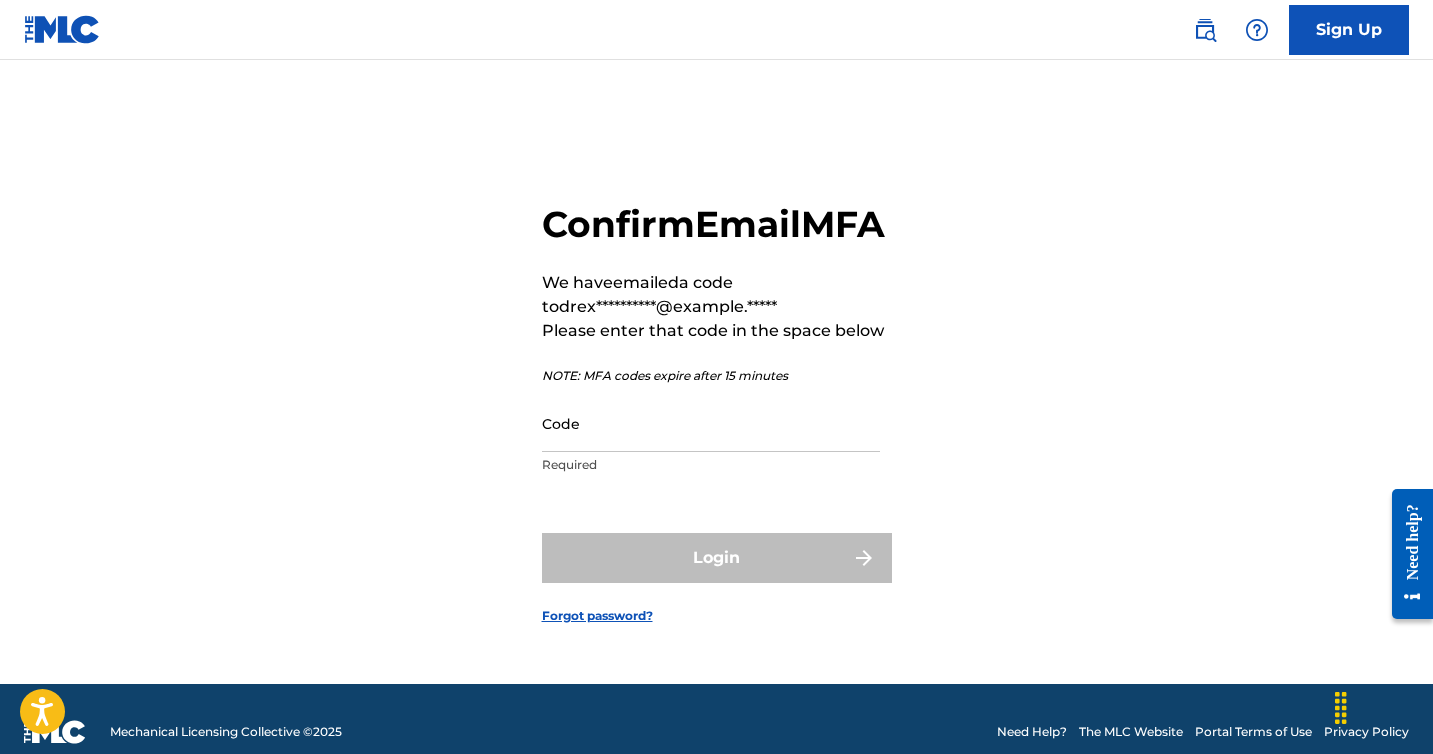 click on "Code" at bounding box center (711, 423) 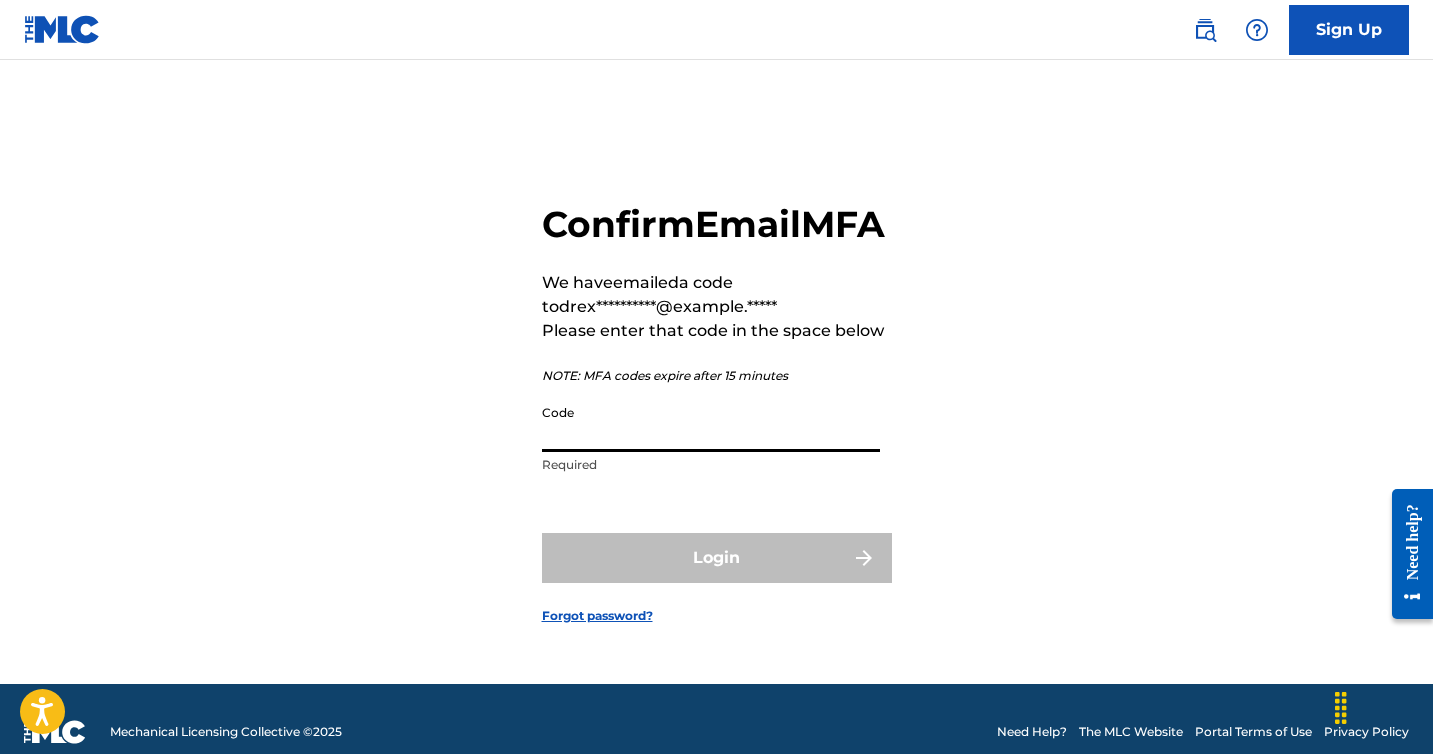 paste on "860724" 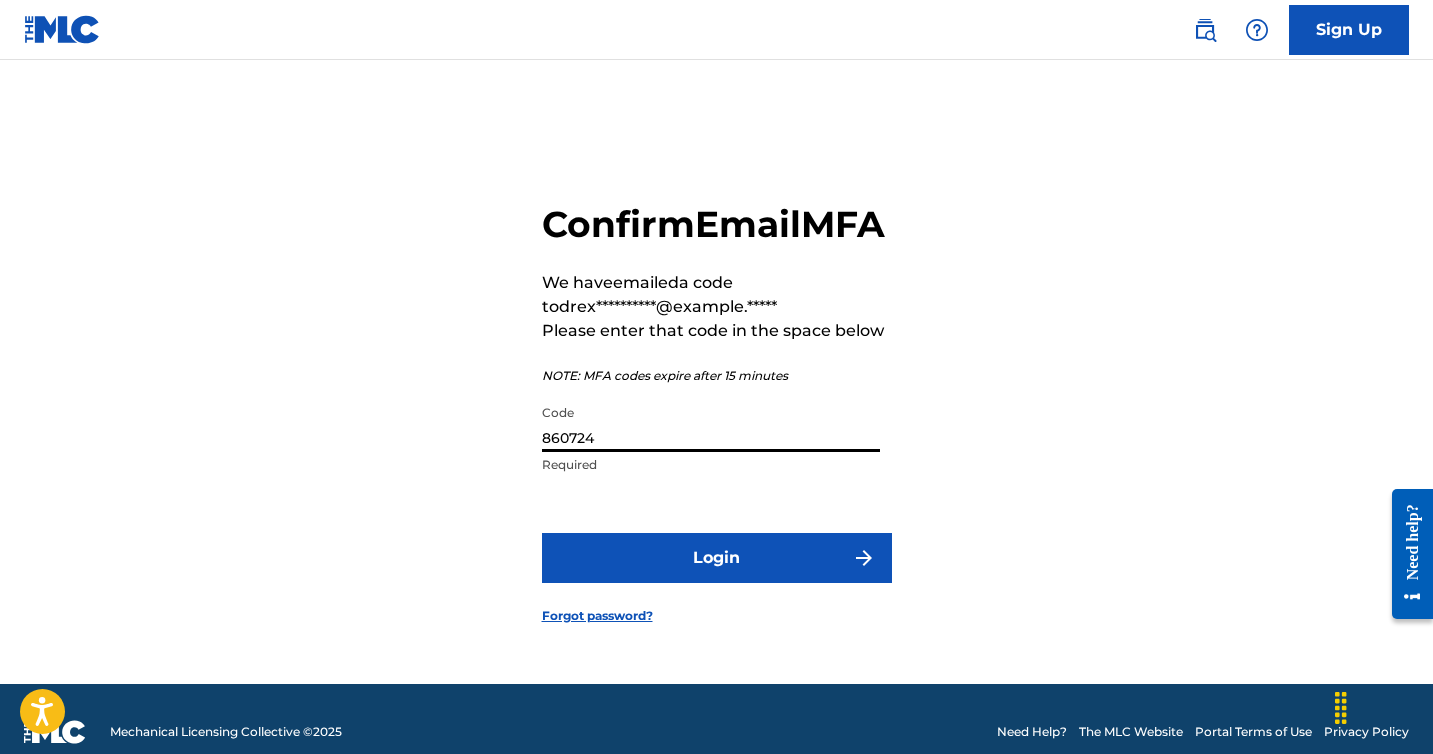 type on "860724" 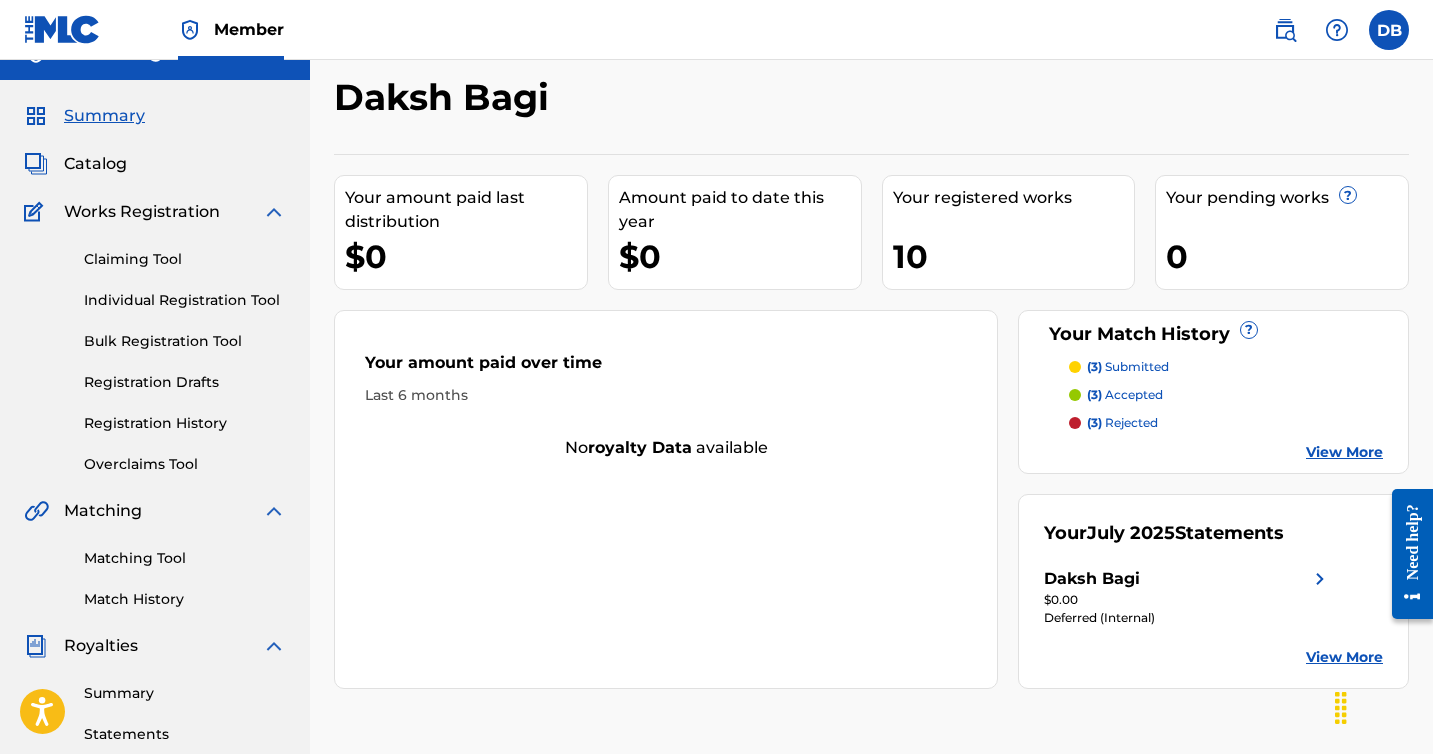 scroll, scrollTop: 37, scrollLeft: 0, axis: vertical 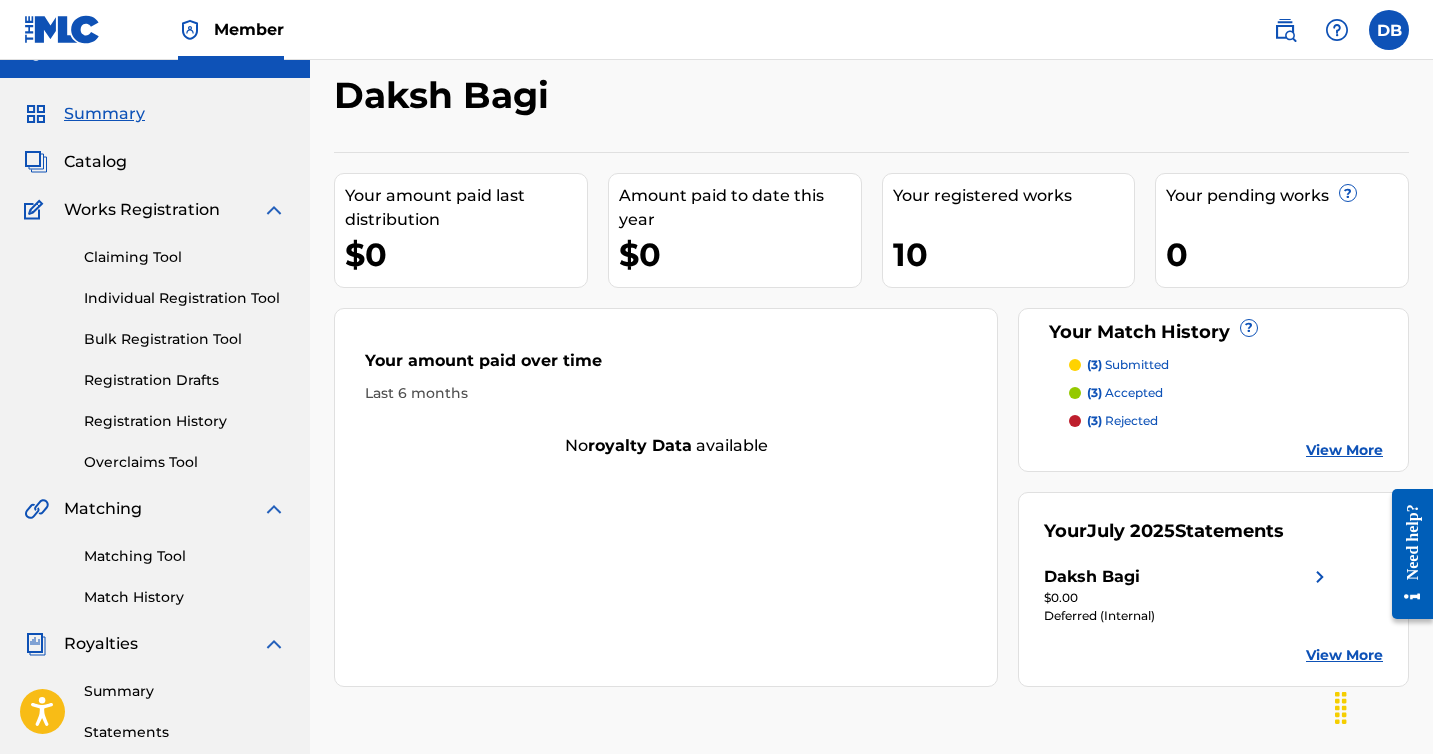 click on "Catalog" at bounding box center (95, 162) 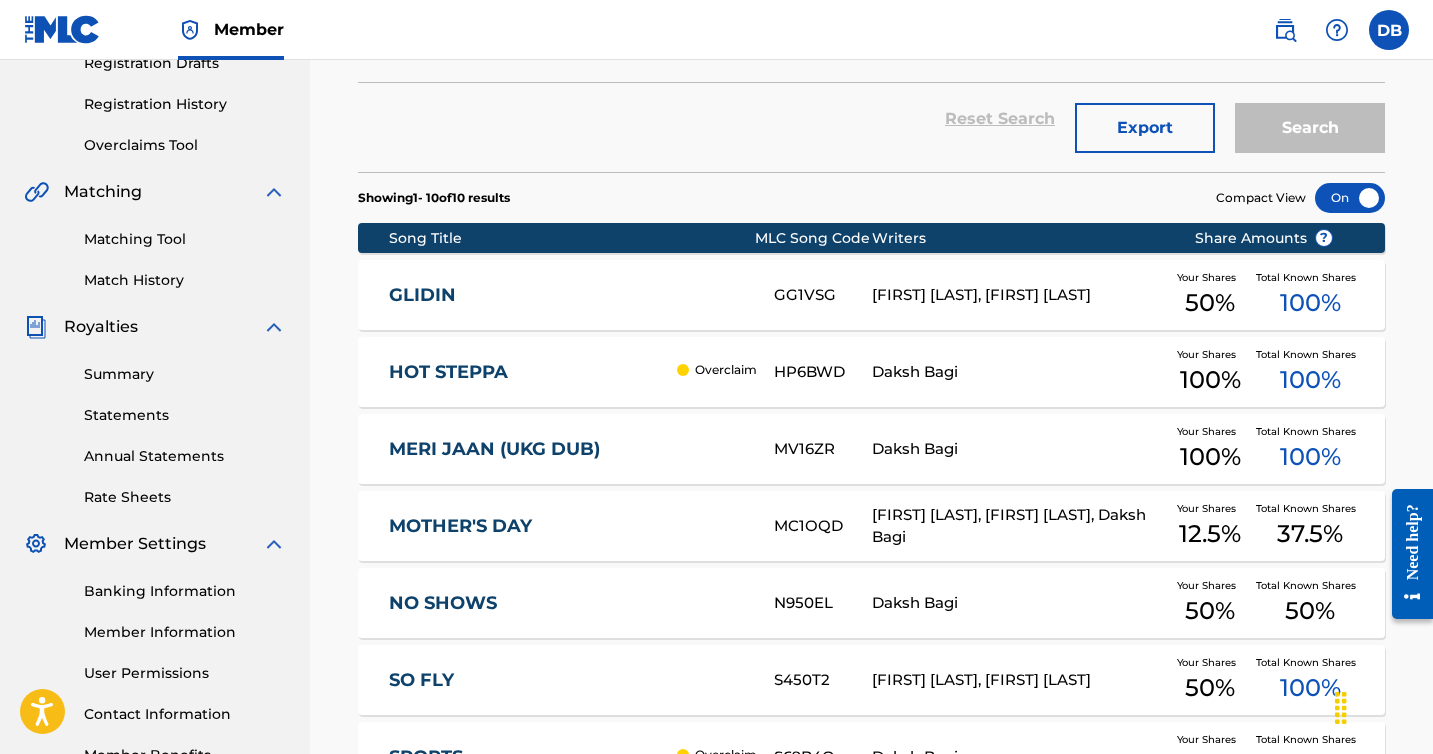 scroll, scrollTop: 329, scrollLeft: 0, axis: vertical 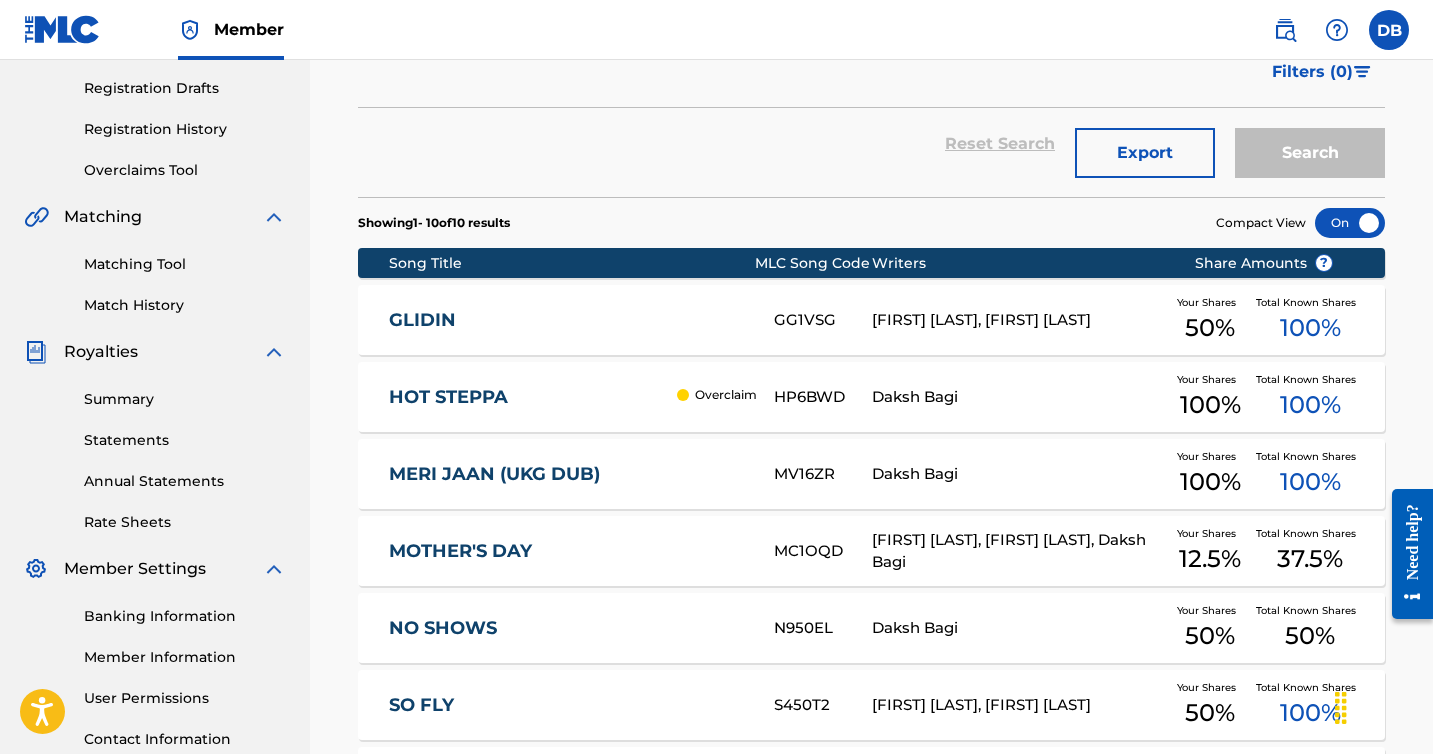 click on "Overclaim" at bounding box center [726, 395] 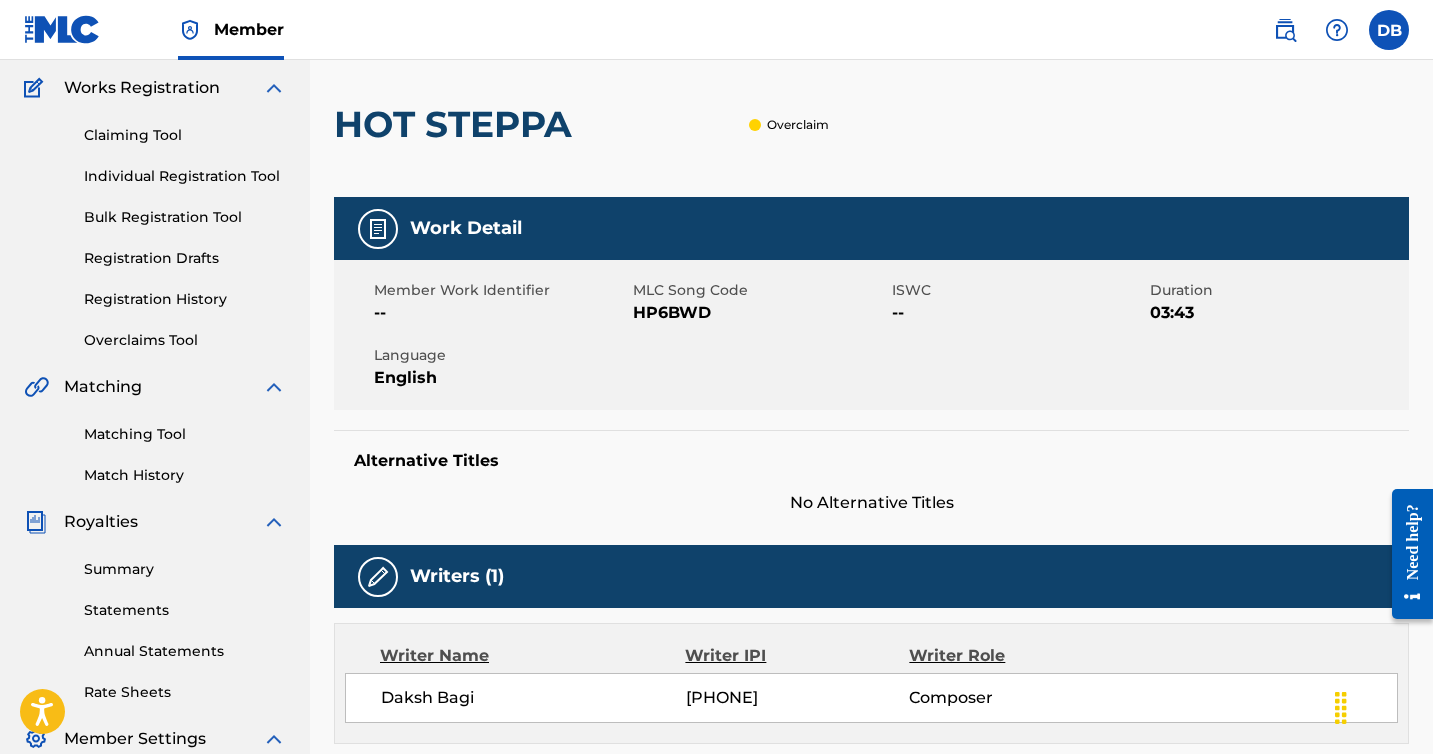 scroll, scrollTop: 15, scrollLeft: 0, axis: vertical 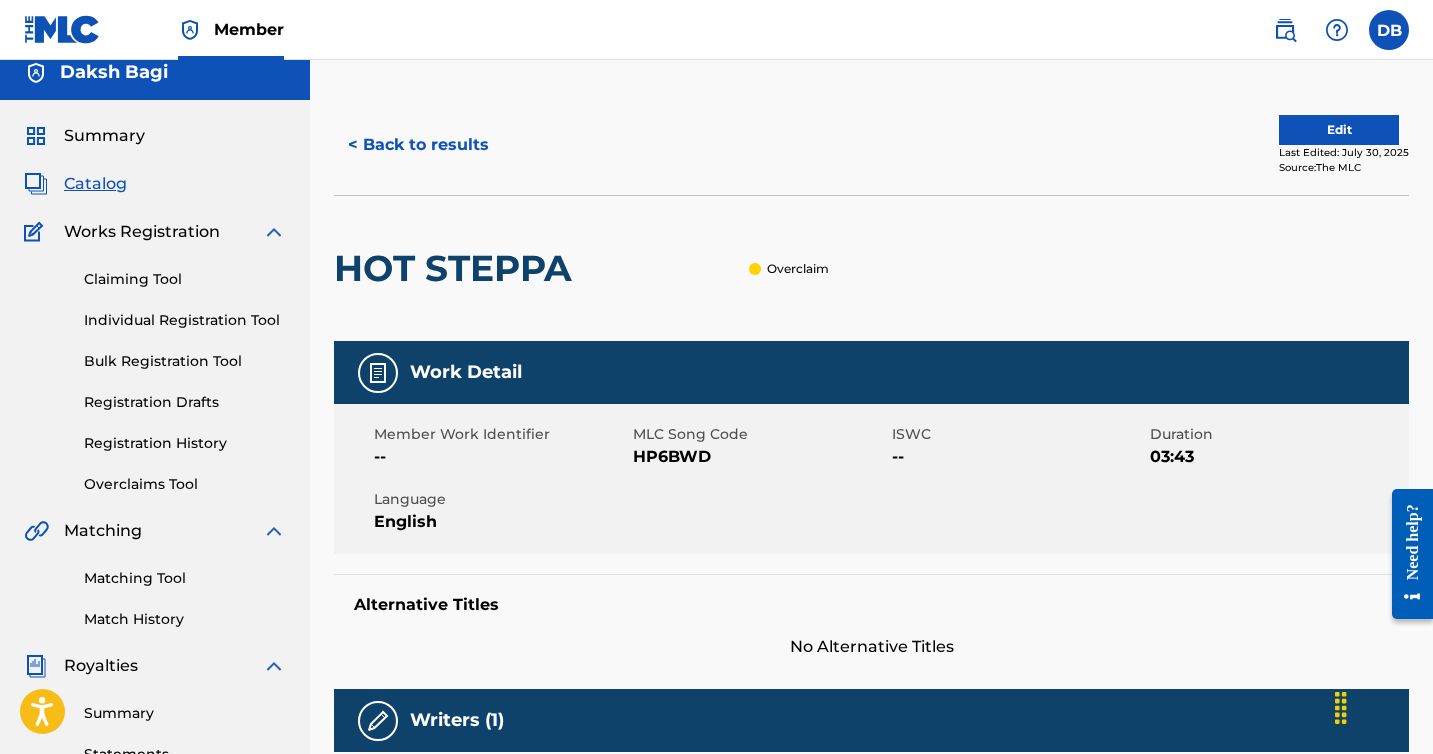 click on "Overclaims Tool" at bounding box center (185, 484) 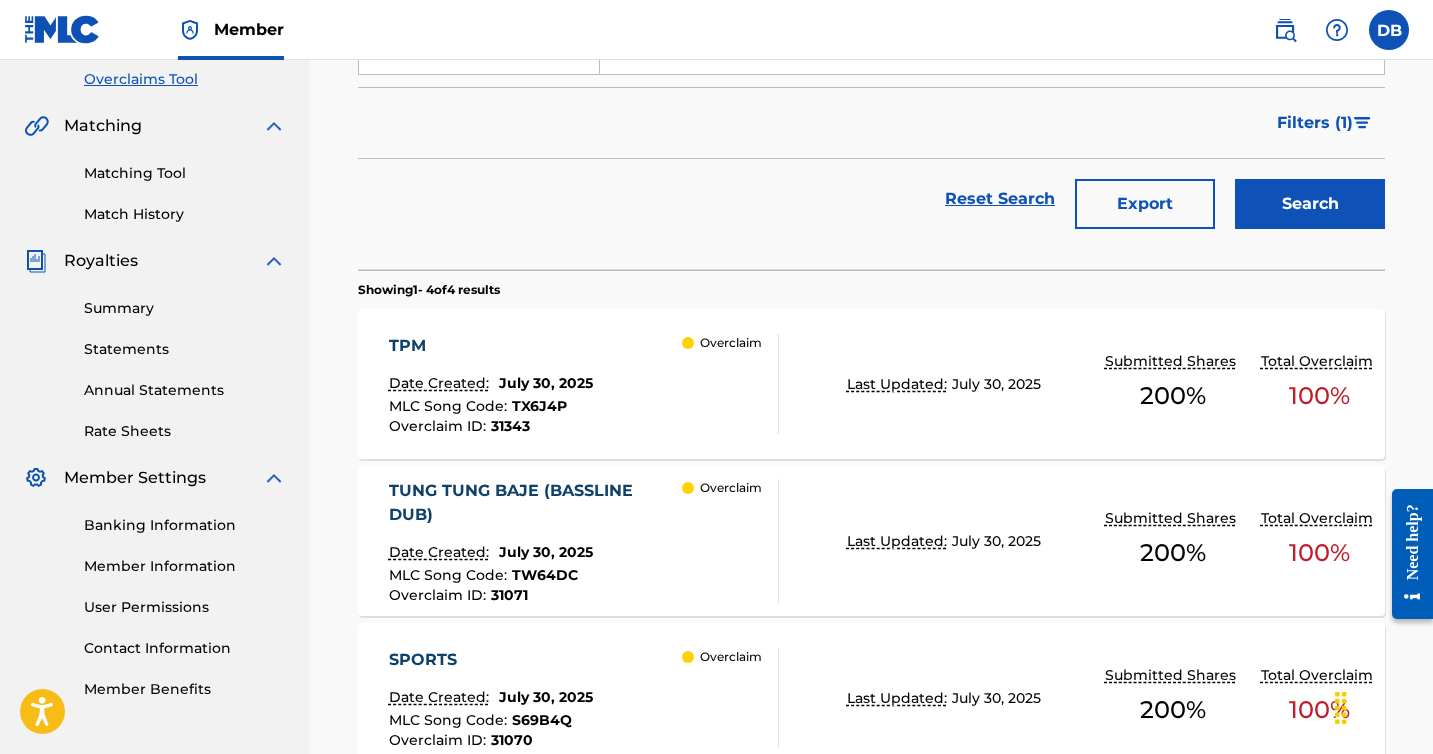 scroll, scrollTop: 519, scrollLeft: 0, axis: vertical 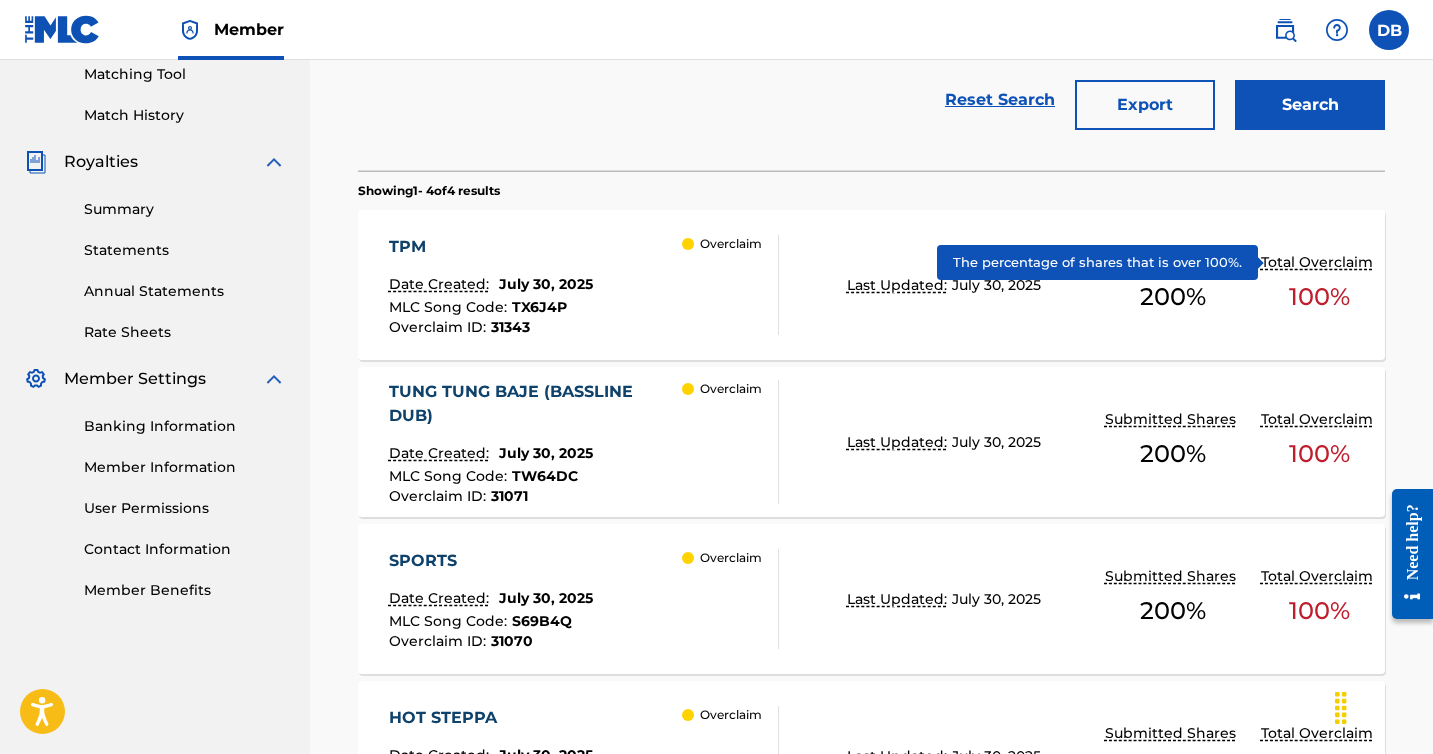 click on "Total Overclaim" at bounding box center [1319, 262] 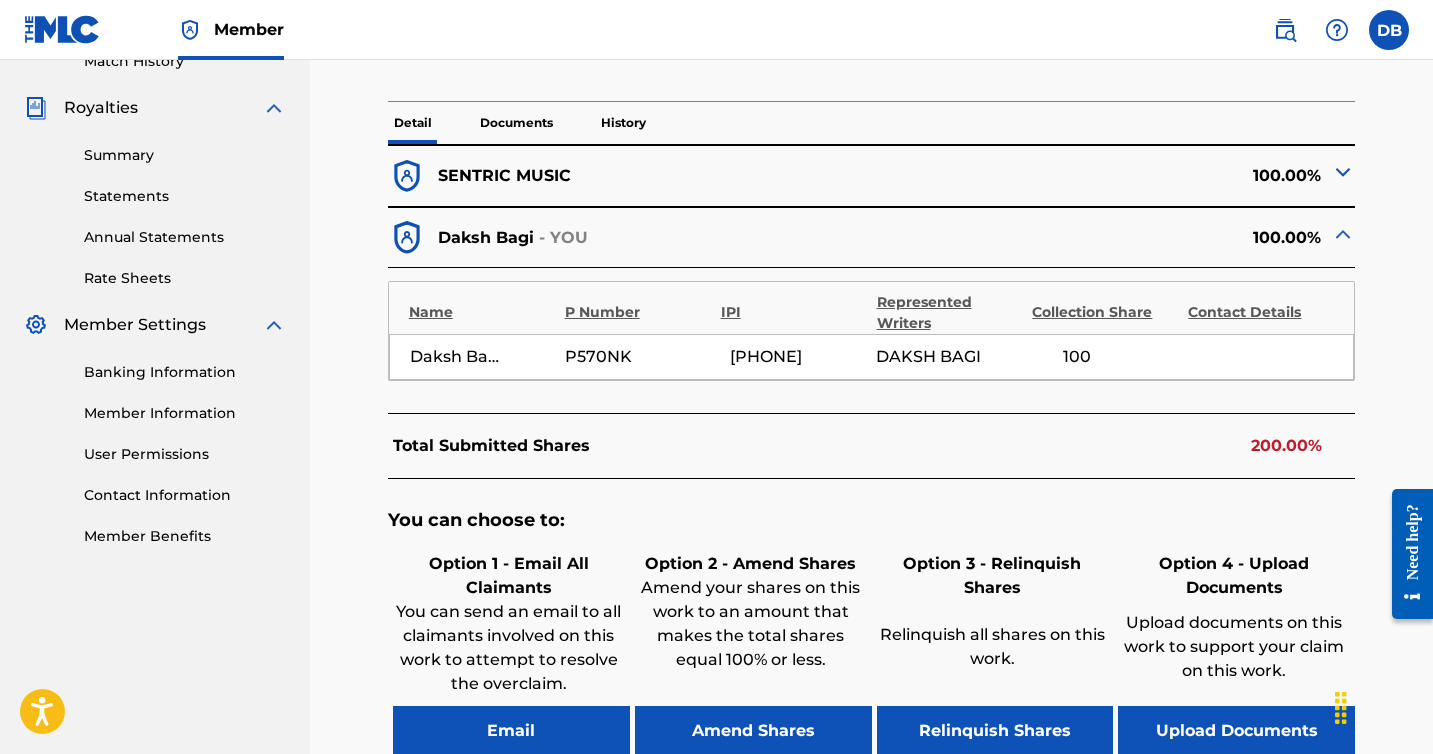 scroll, scrollTop: 536, scrollLeft: 0, axis: vertical 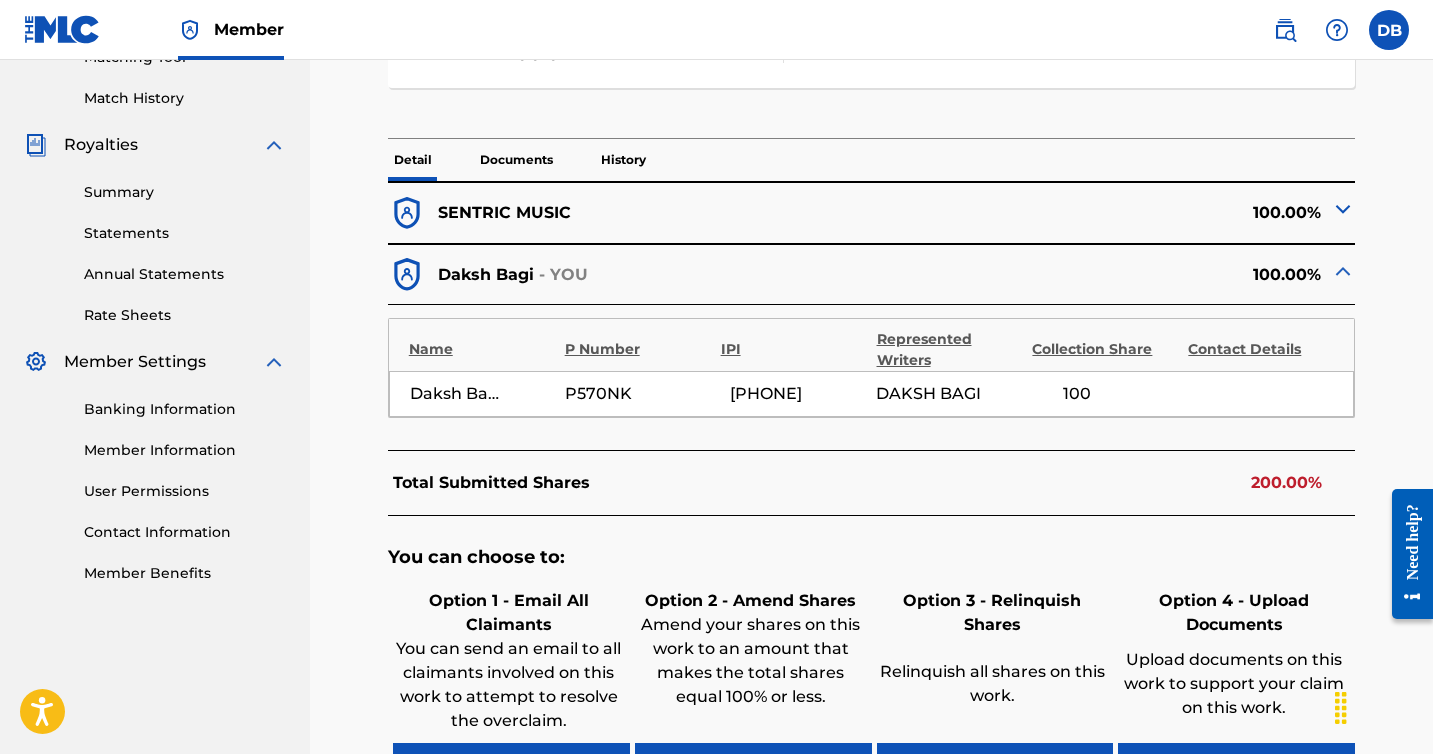 click on "Documents" at bounding box center (516, 160) 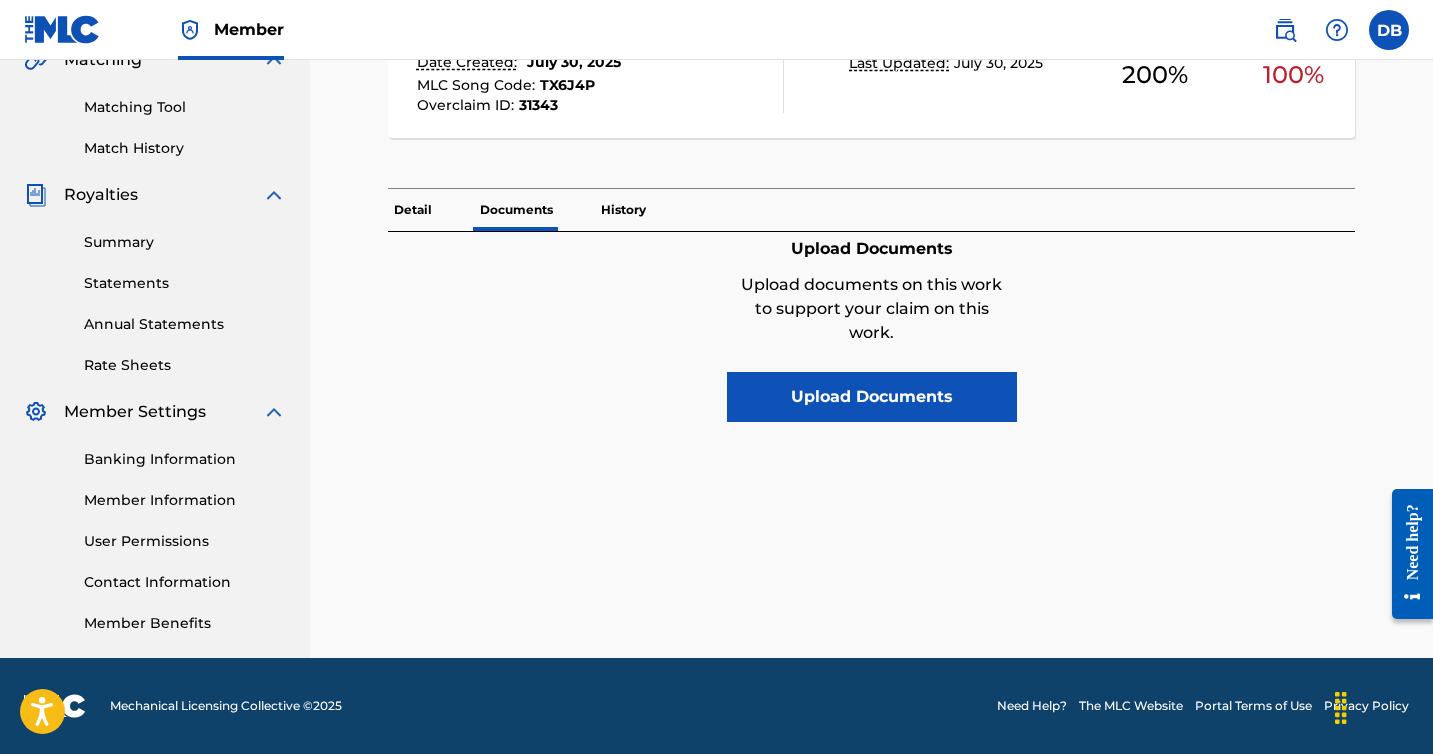 click on "History" at bounding box center (623, 210) 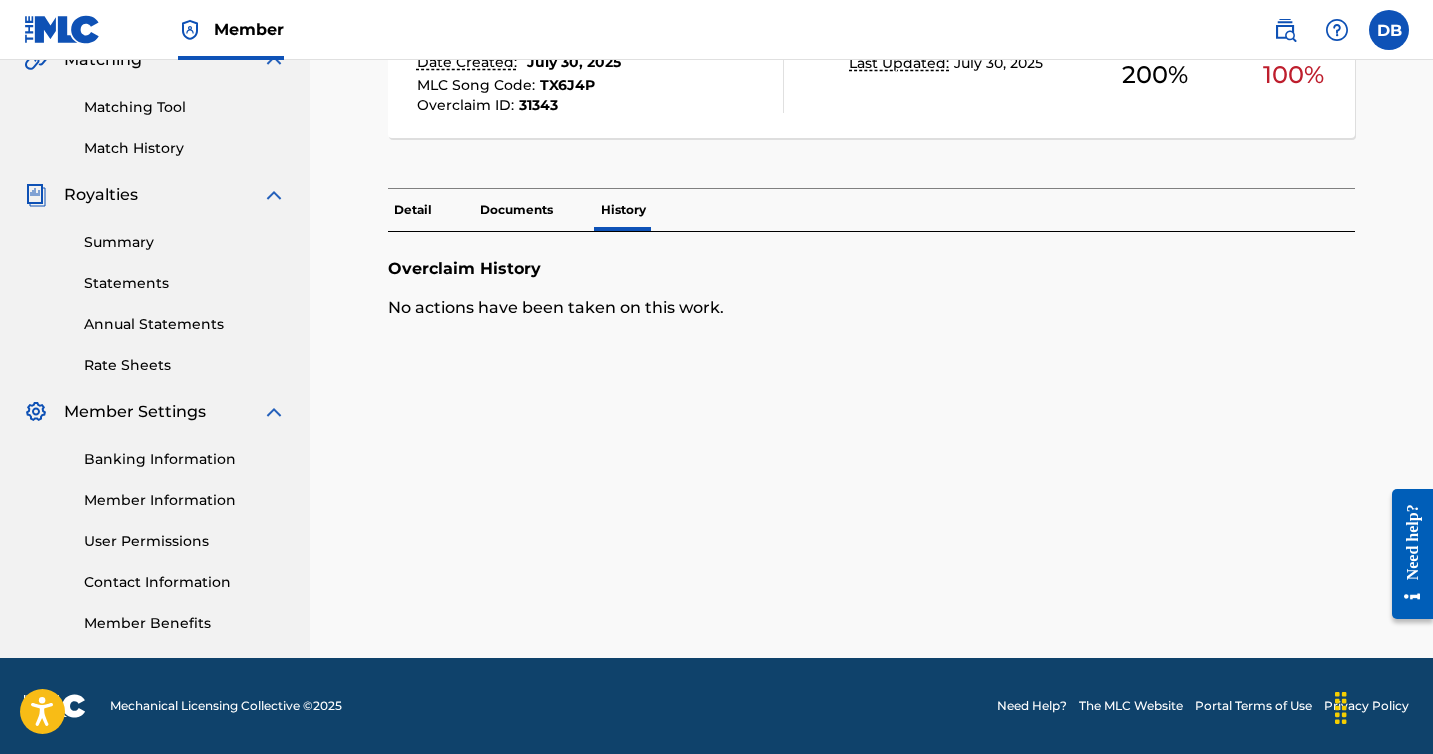 click on "Detail" at bounding box center [413, 210] 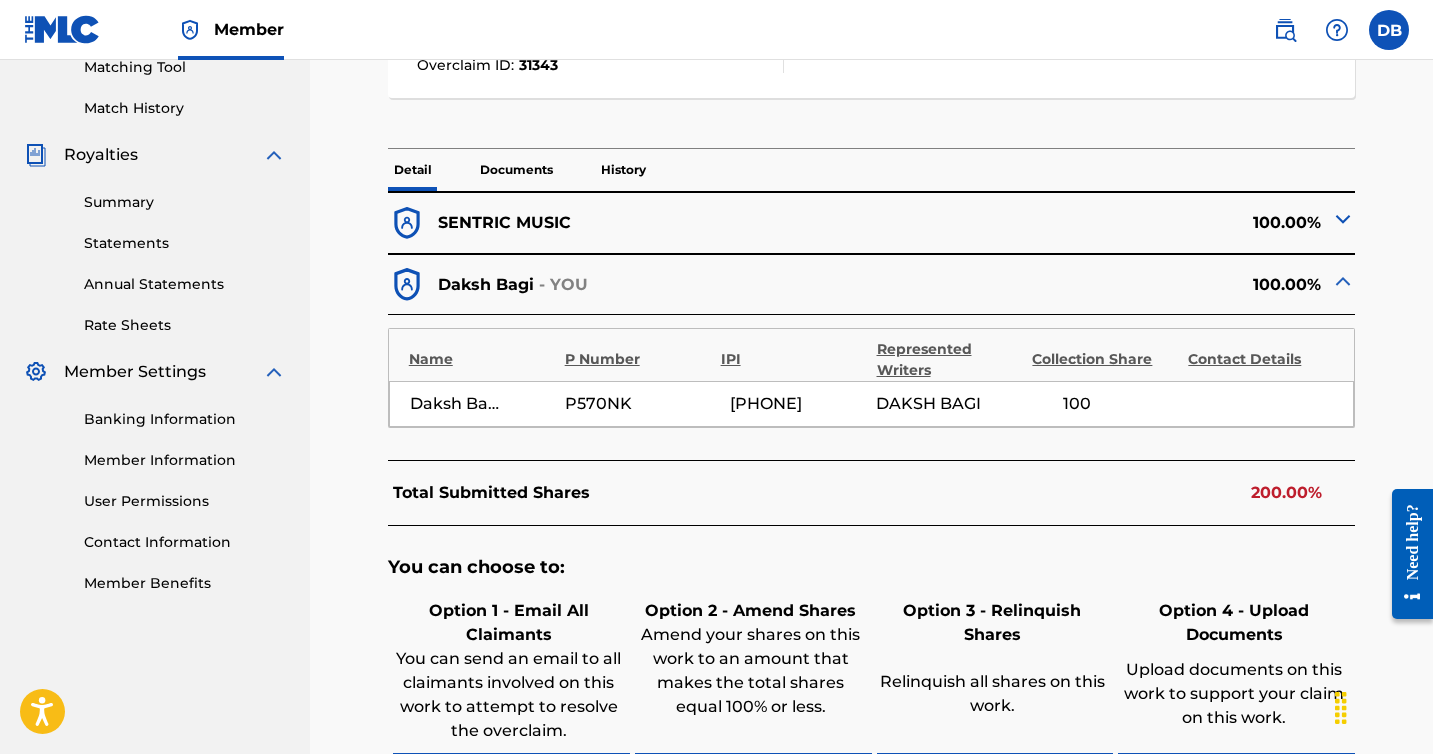 scroll, scrollTop: 528, scrollLeft: 0, axis: vertical 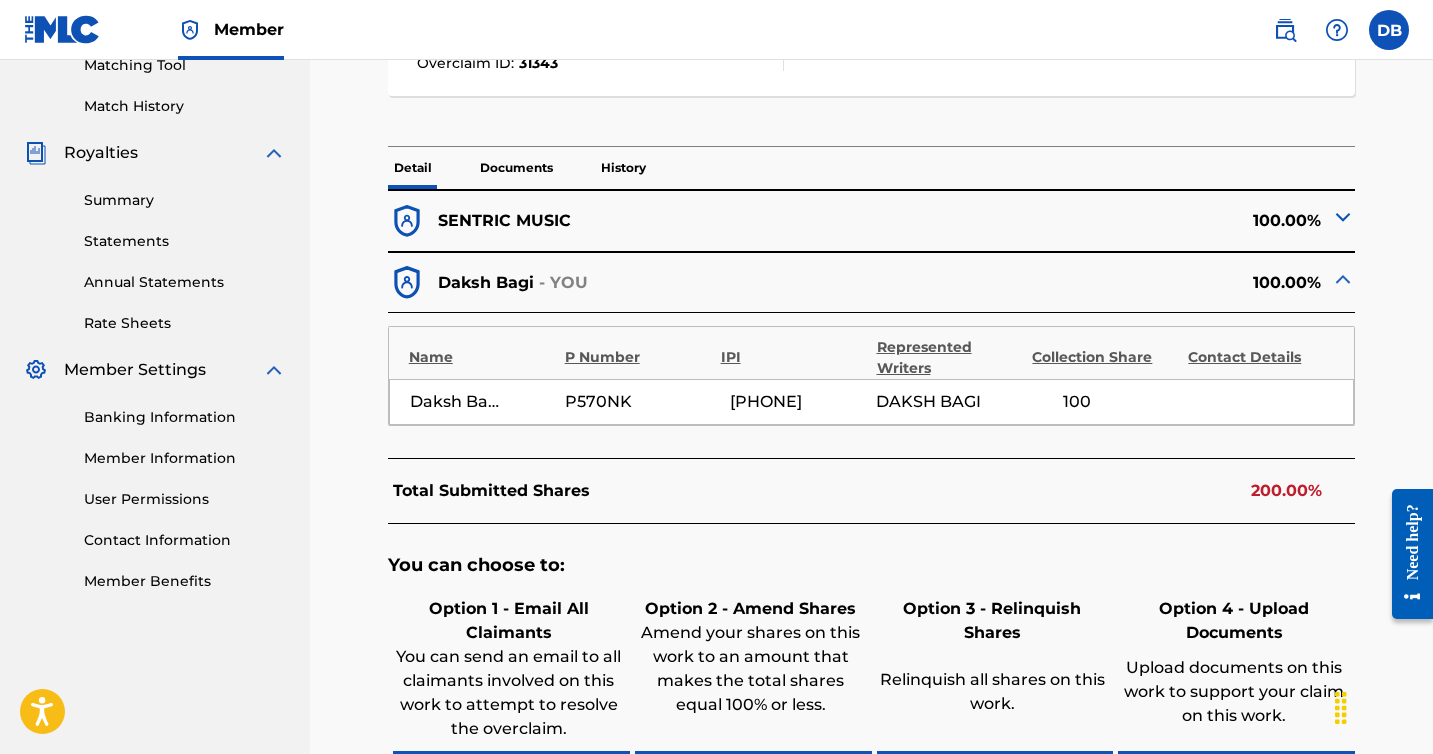 click at bounding box center [1343, 279] 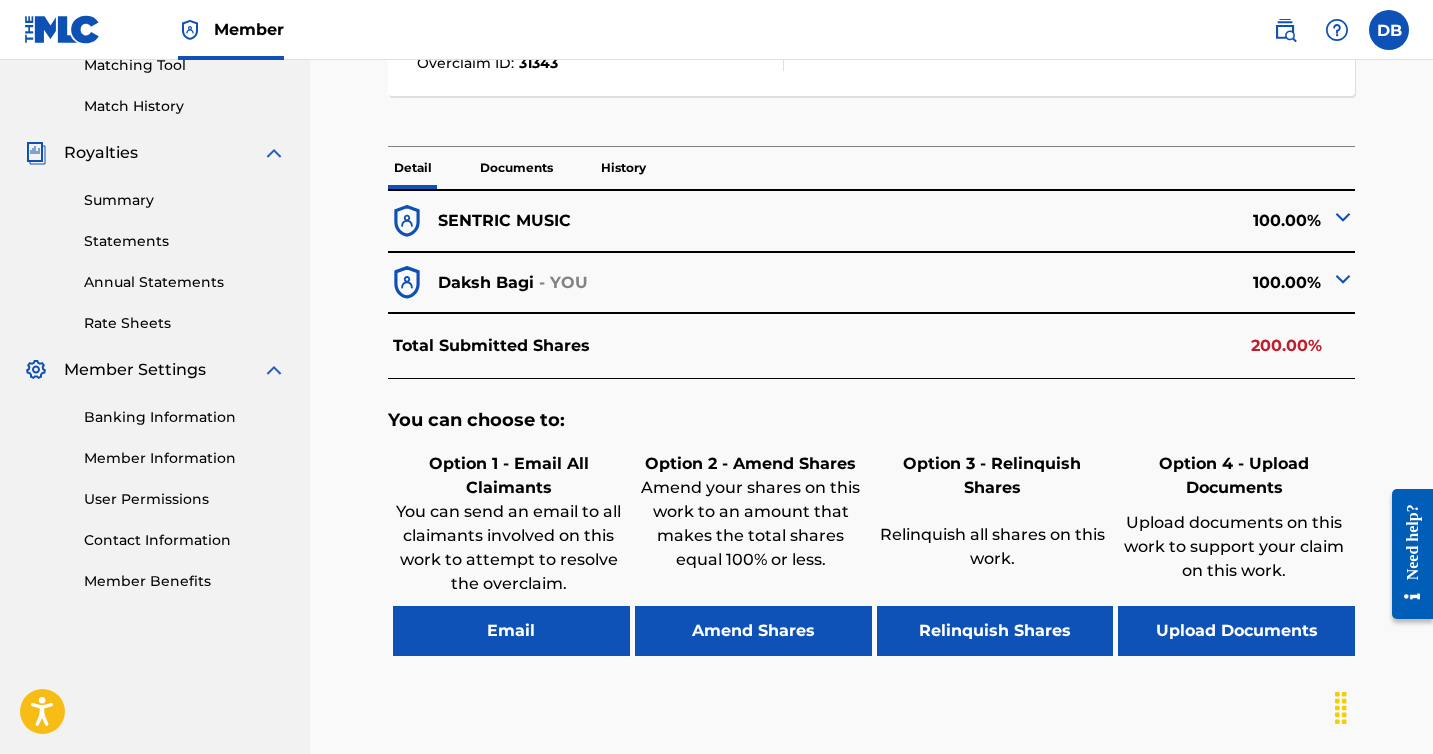 click at bounding box center [1343, 279] 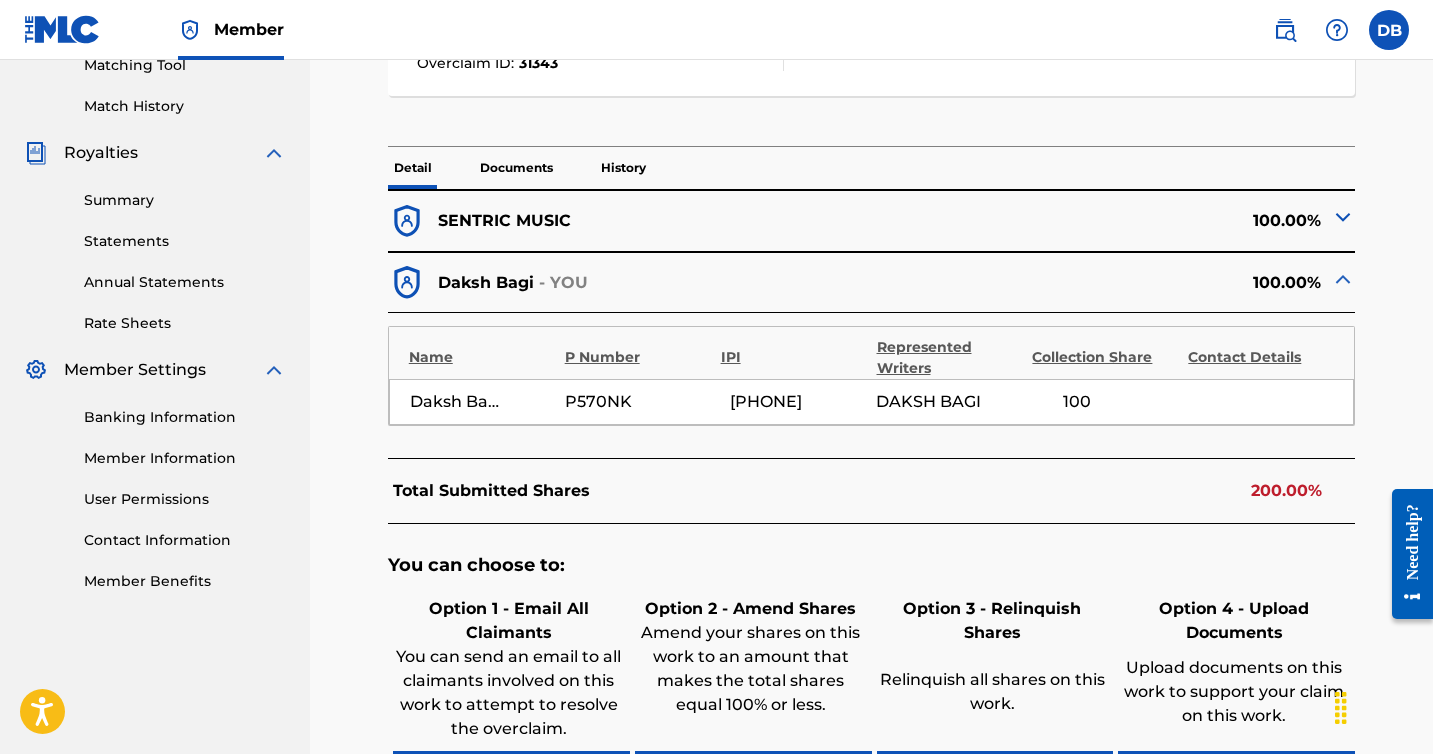 click at bounding box center (1343, 279) 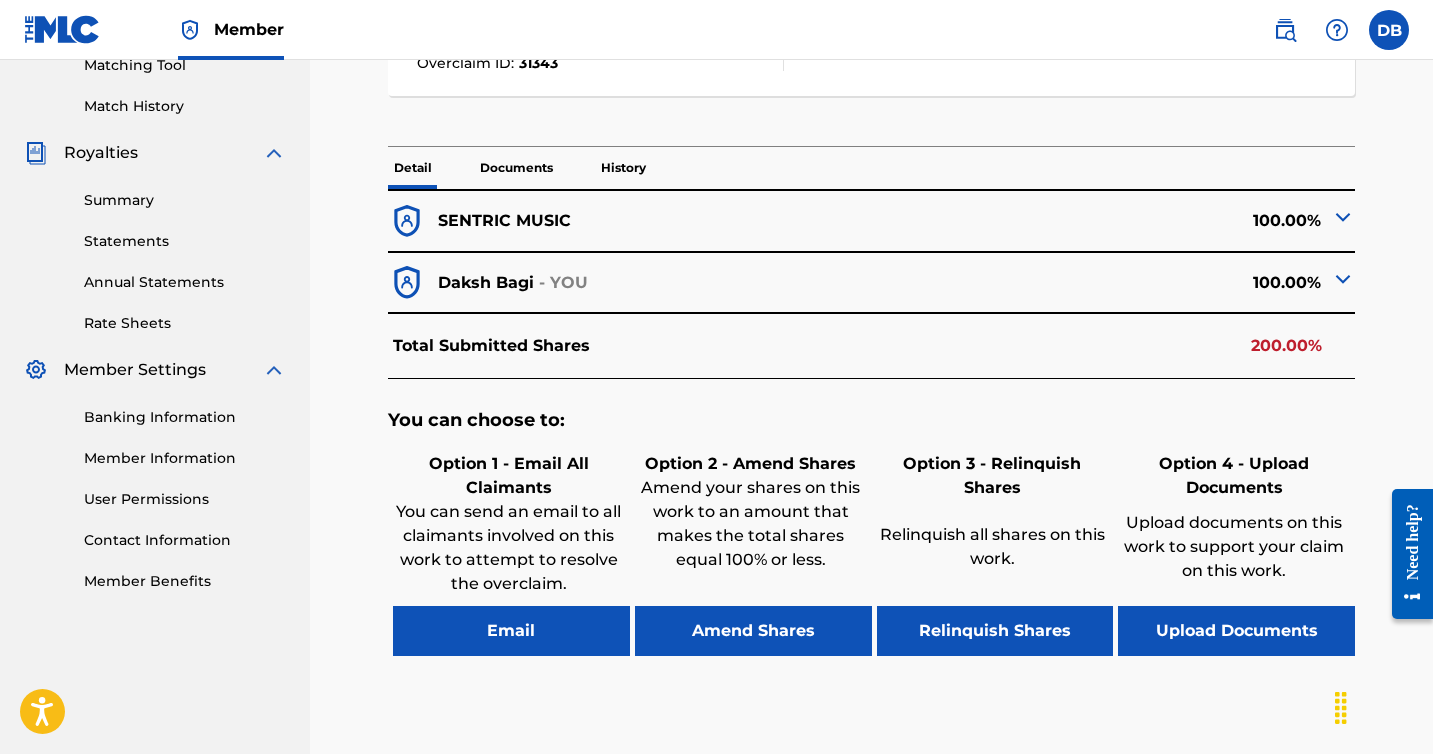 click at bounding box center (1343, 279) 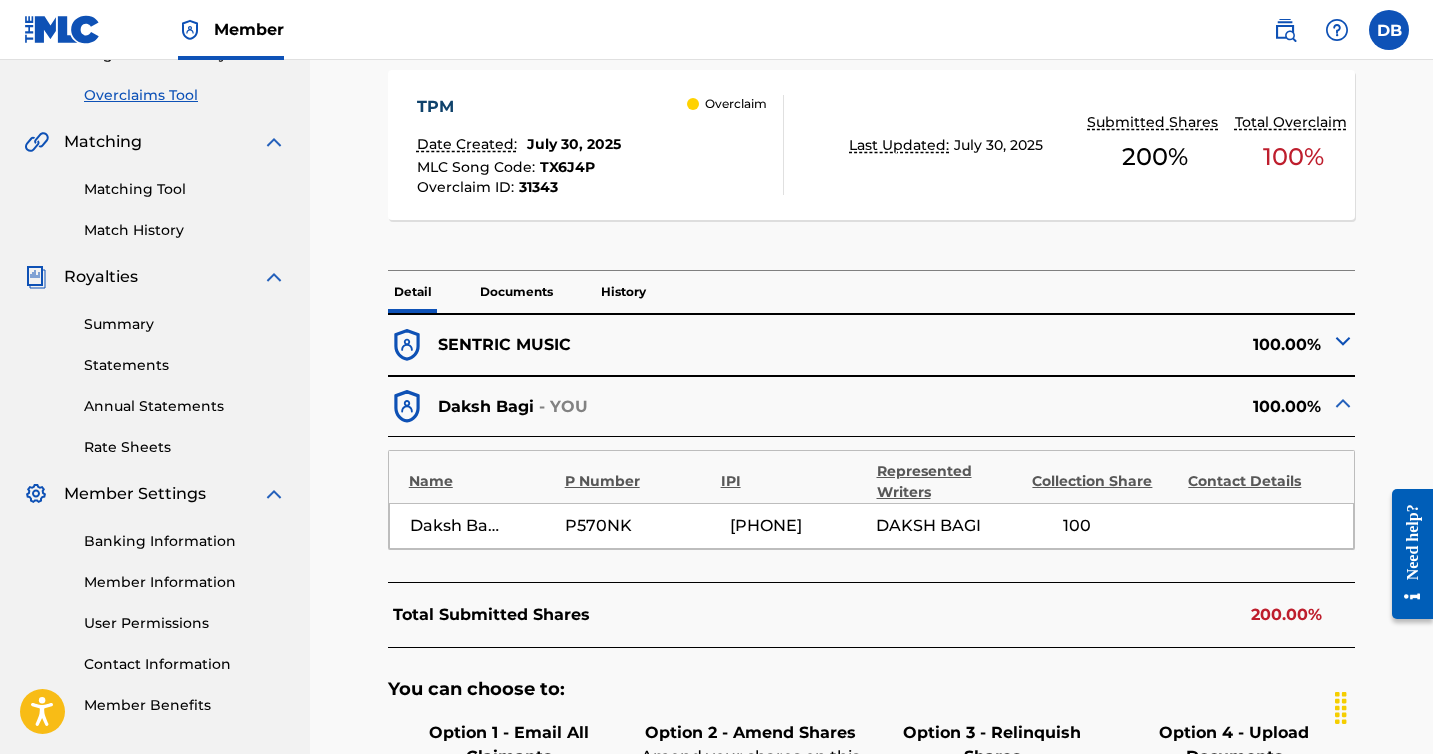 scroll, scrollTop: 385, scrollLeft: 0, axis: vertical 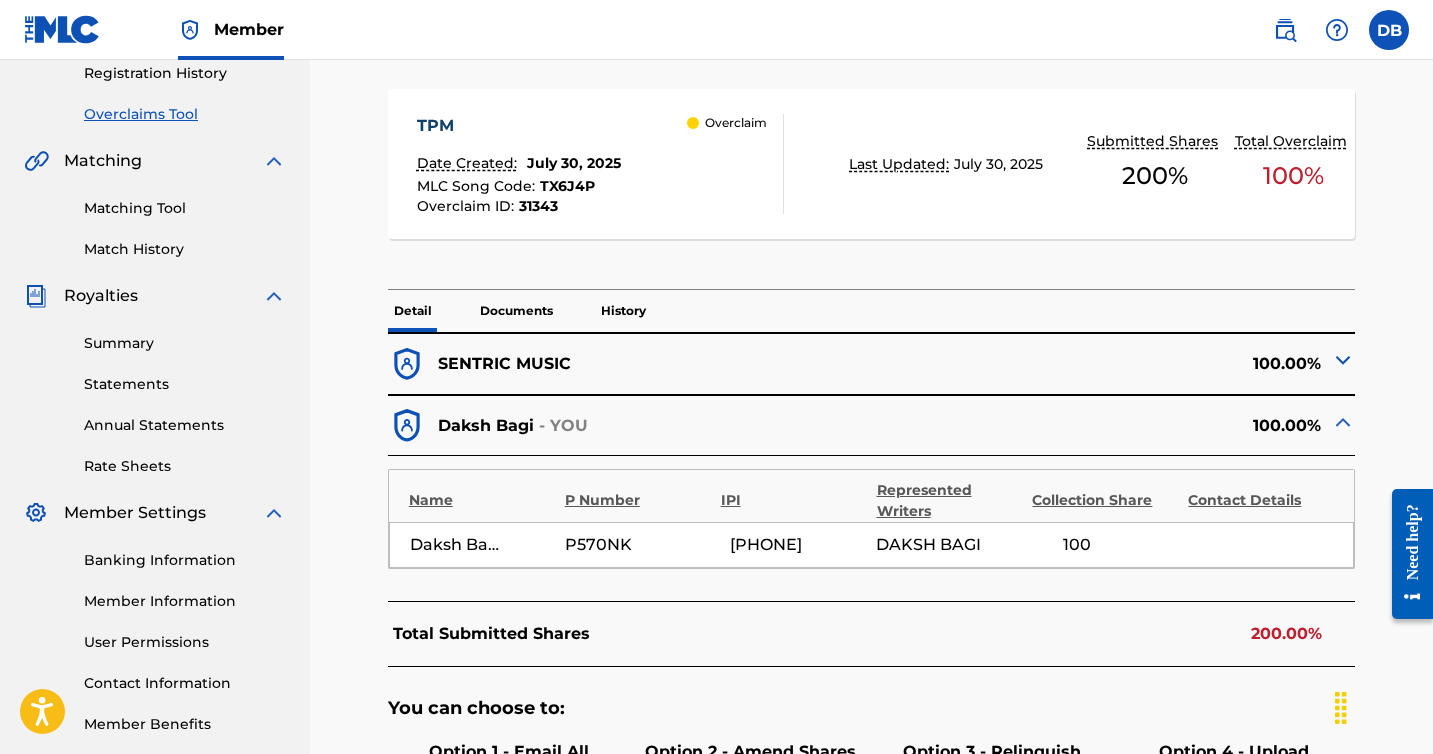 click on "Matching Tool" at bounding box center (185, 208) 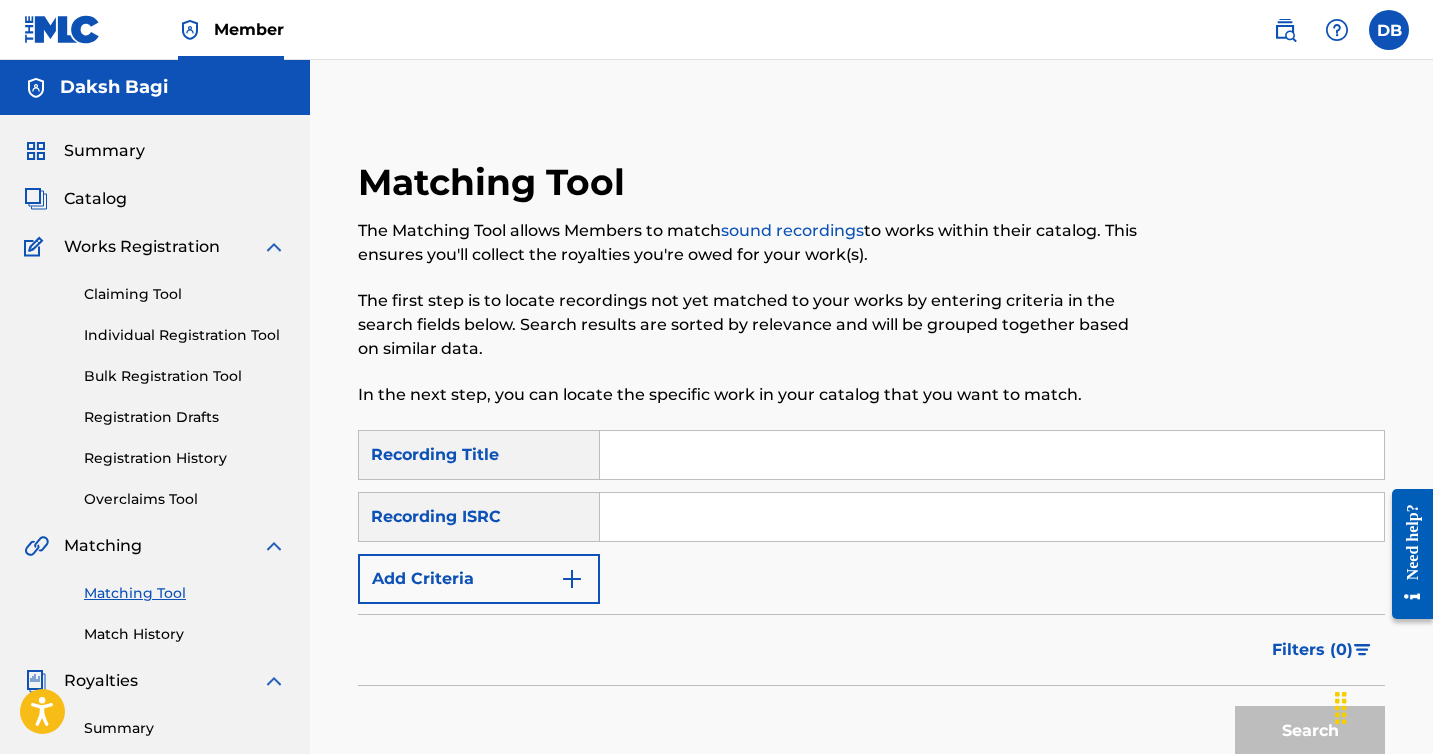 click on "Match History" at bounding box center [185, 634] 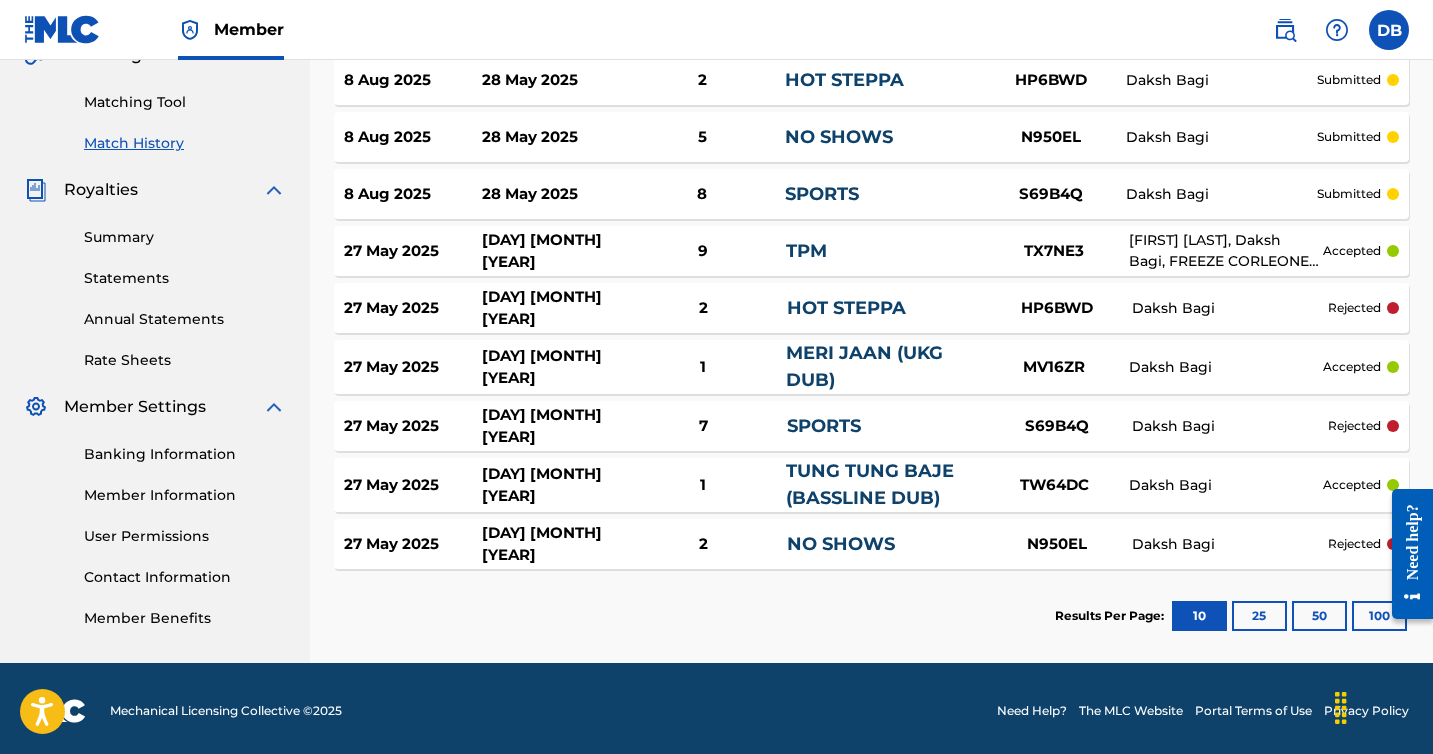 scroll, scrollTop: 492, scrollLeft: 0, axis: vertical 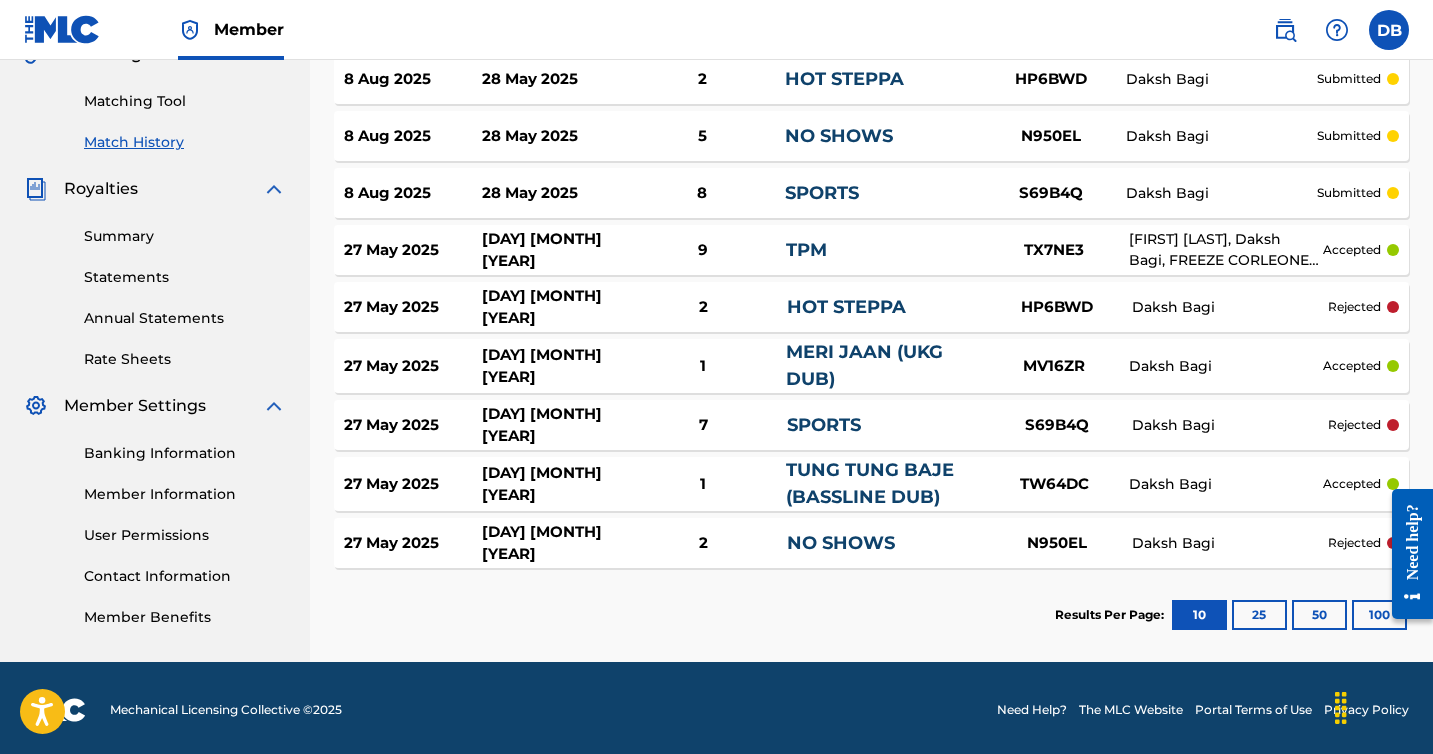 click on "9" at bounding box center [703, 250] 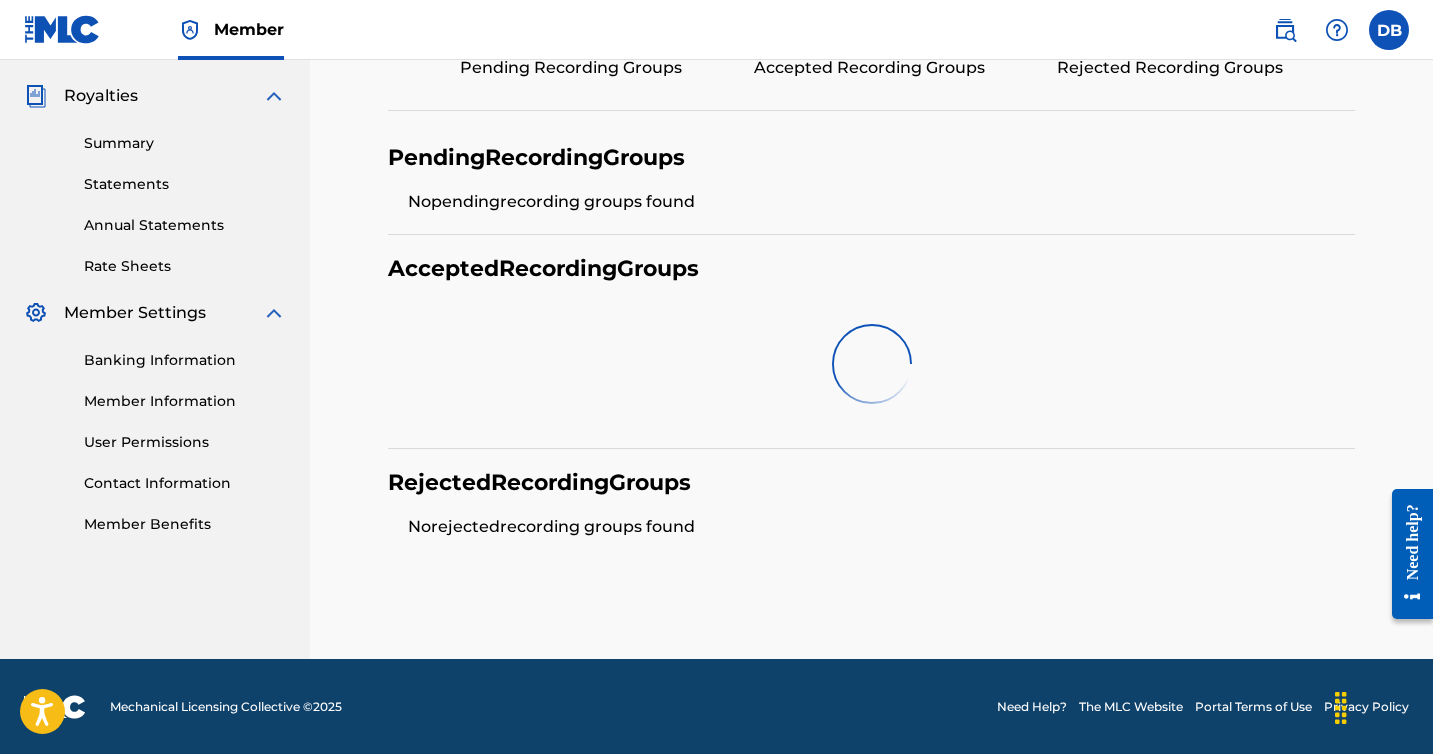 scroll, scrollTop: 553, scrollLeft: 0, axis: vertical 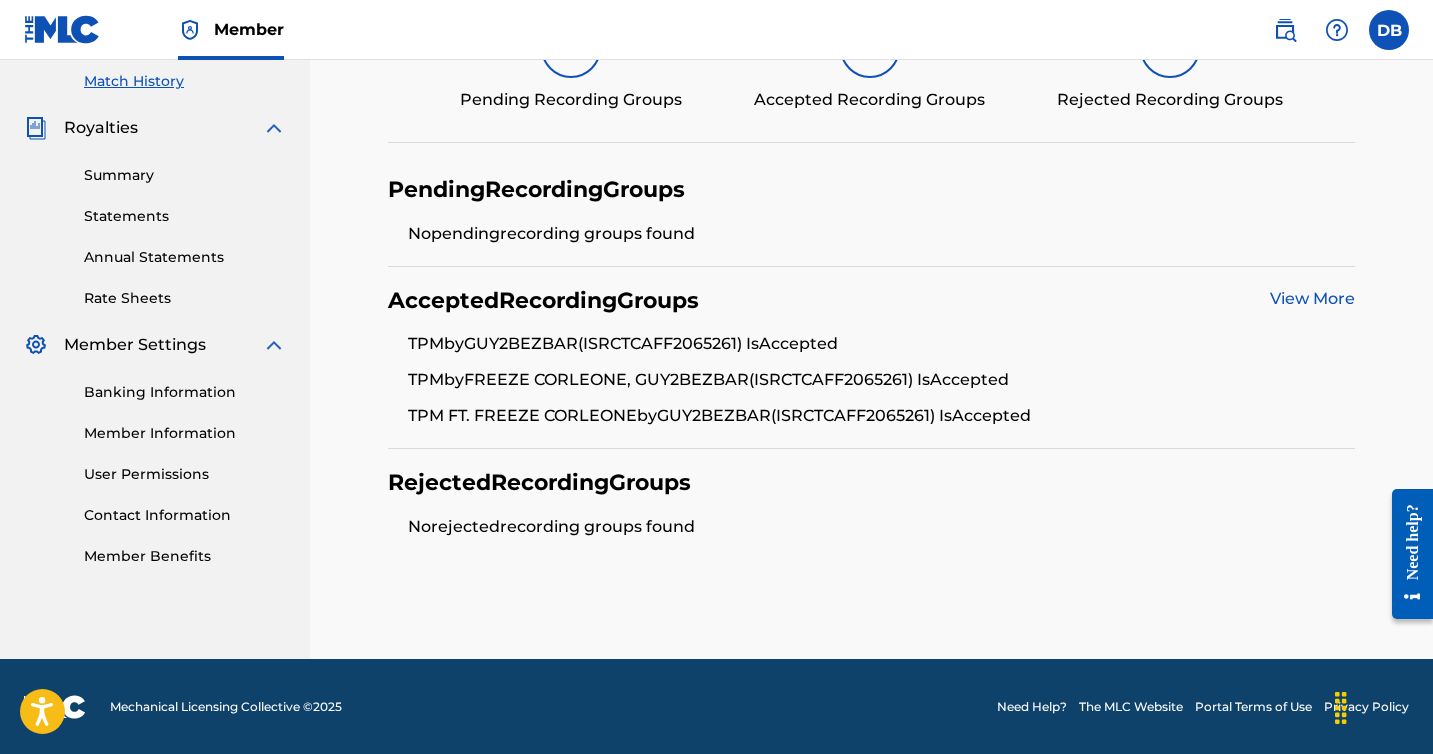 click on "View More" at bounding box center [1312, 298] 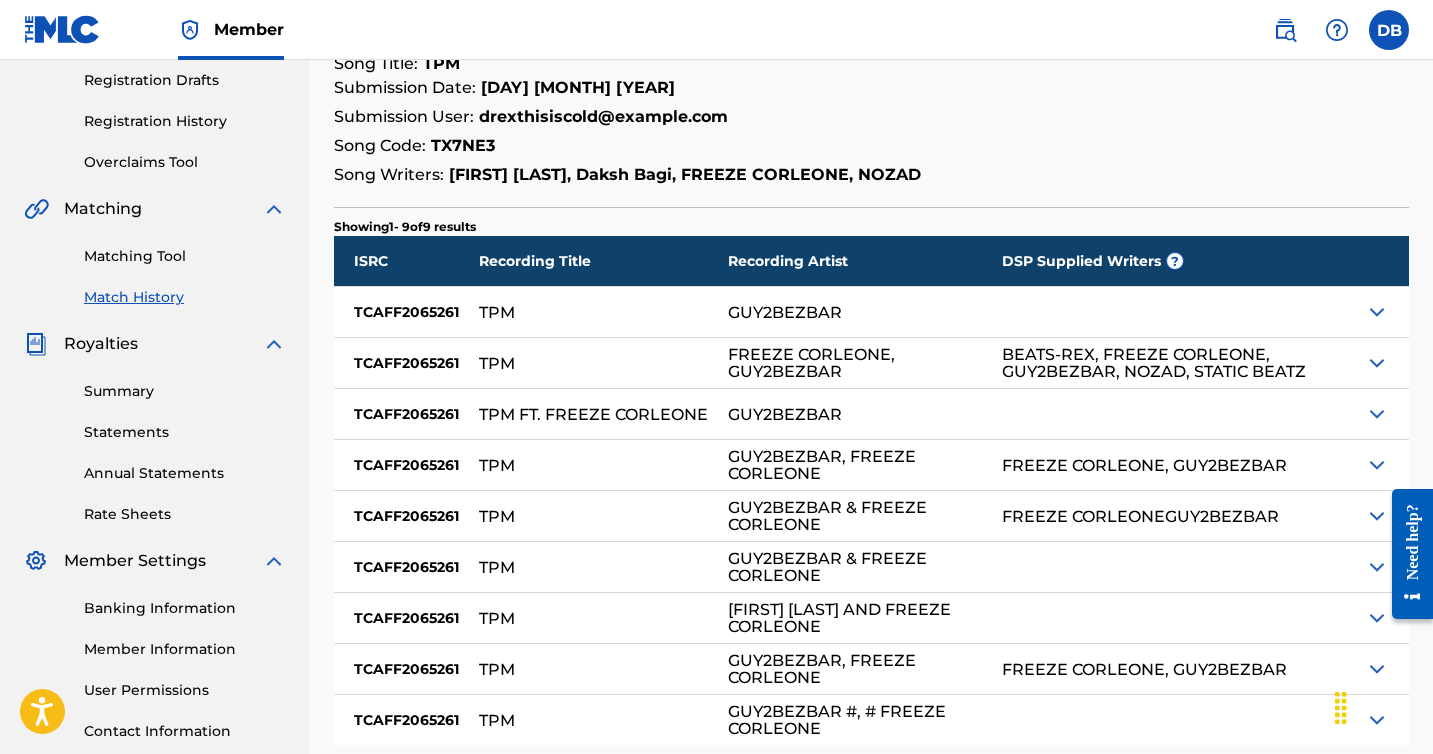 scroll, scrollTop: 390, scrollLeft: 0, axis: vertical 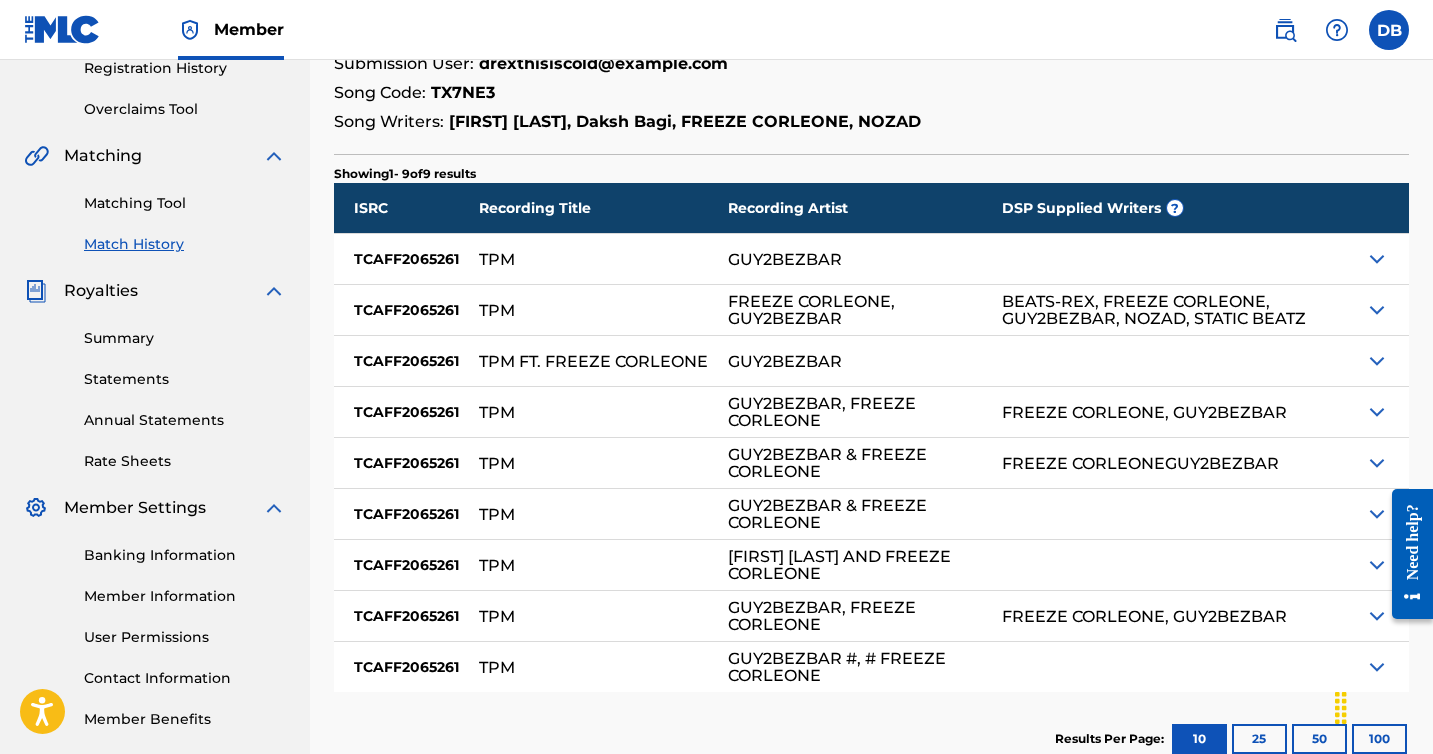 click at bounding box center [1377, 259] 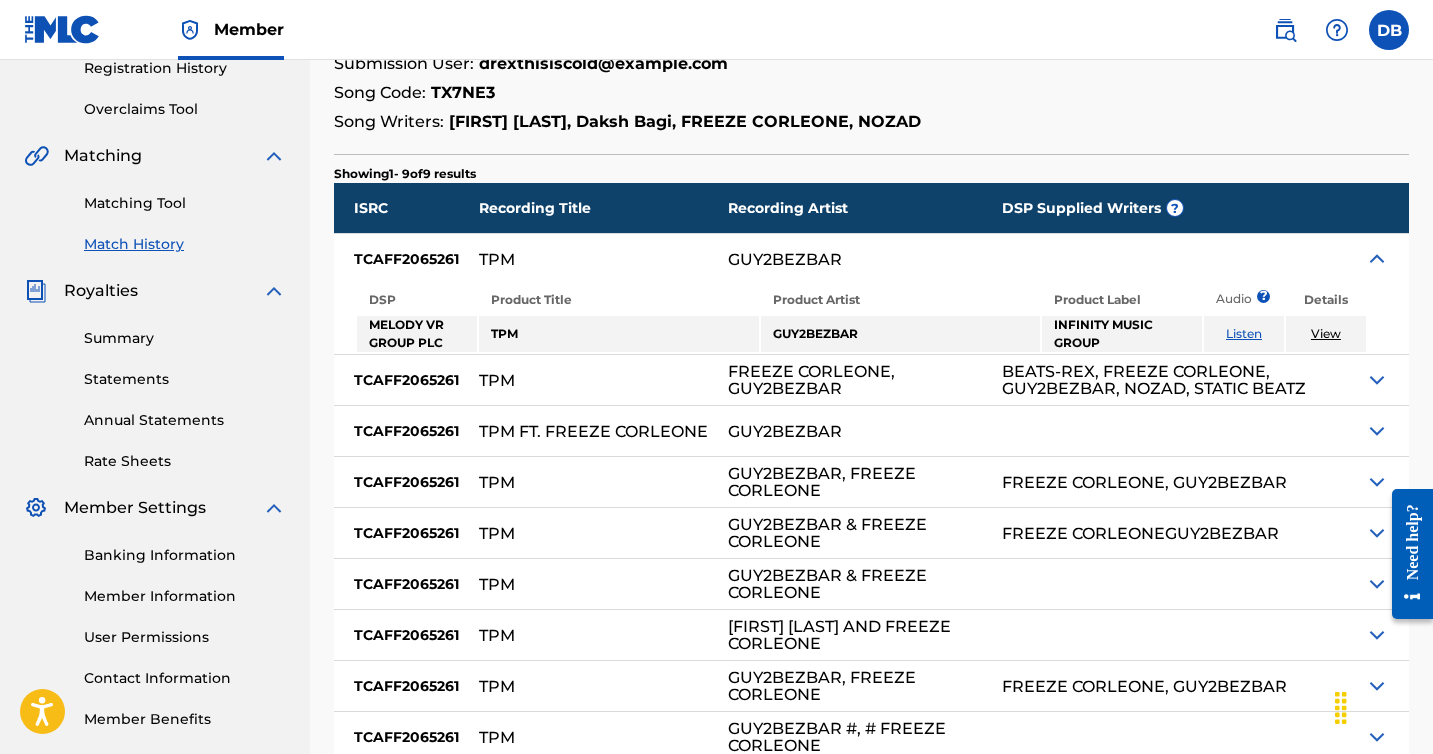 click at bounding box center (1377, 259) 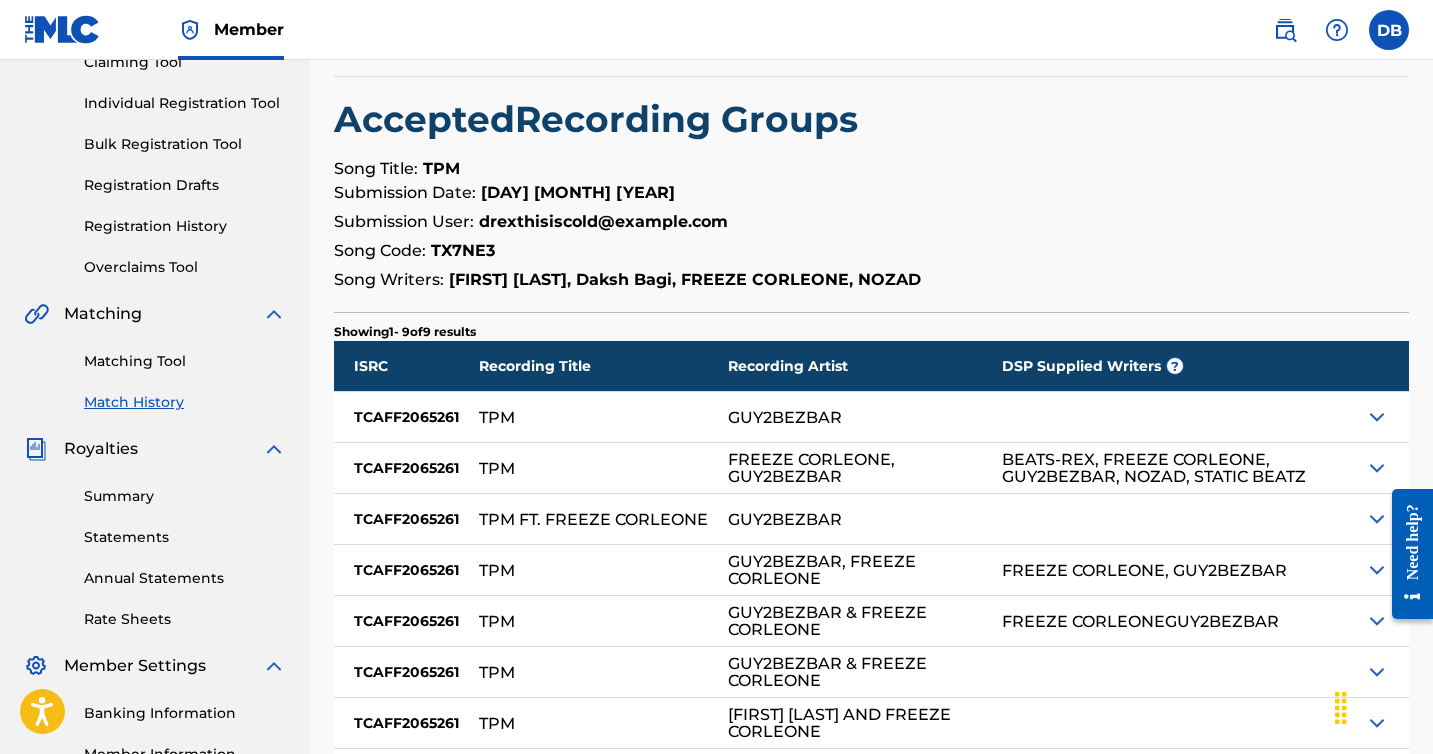 scroll, scrollTop: 0, scrollLeft: 0, axis: both 